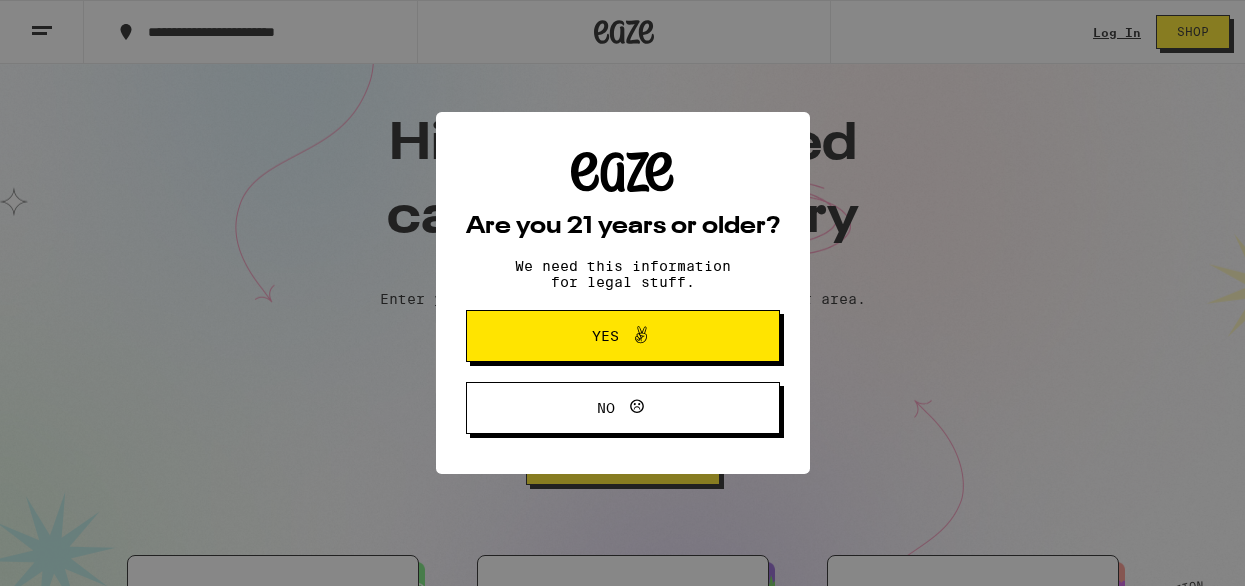 scroll, scrollTop: 0, scrollLeft: 0, axis: both 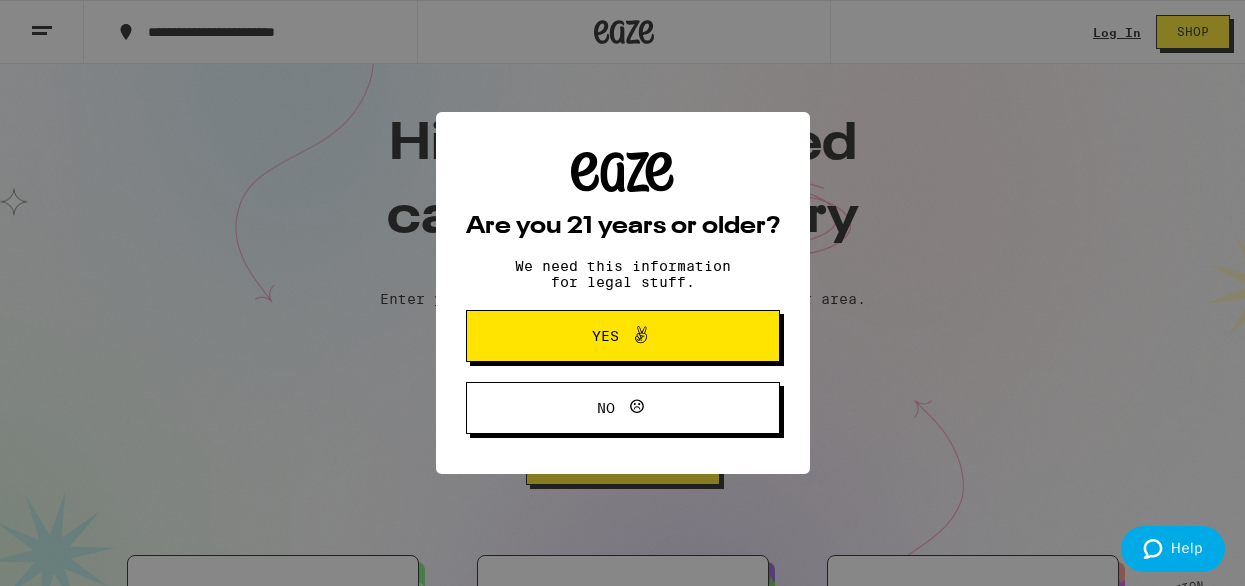click on "Are you 21 years or older? We need this information for legal stuff. Yes No" at bounding box center [622, 293] 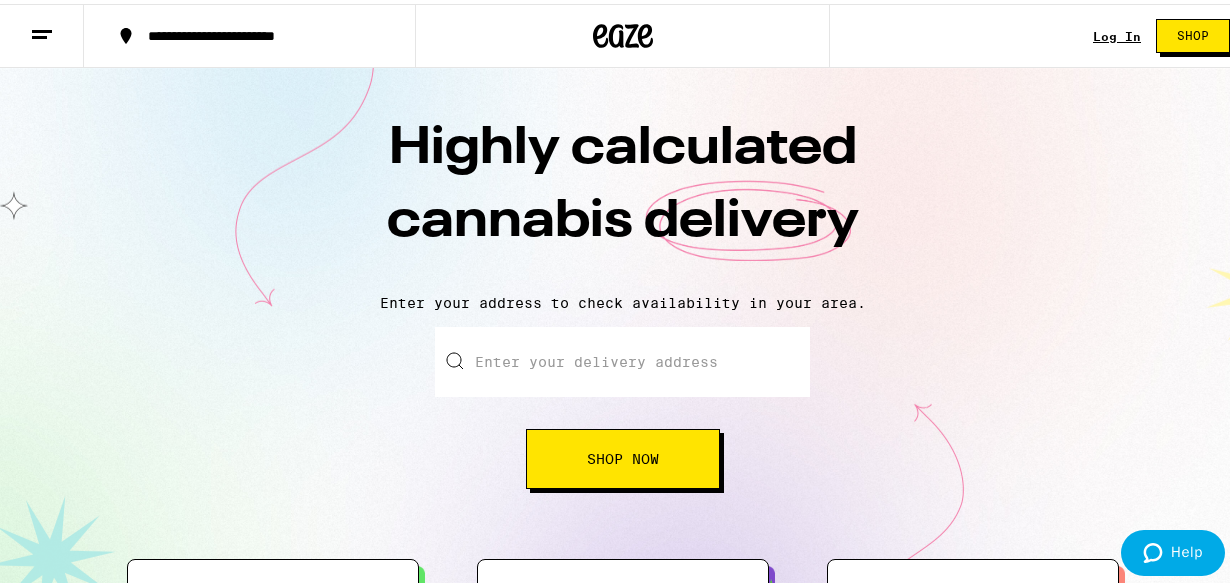 scroll, scrollTop: 0, scrollLeft: 0, axis: both 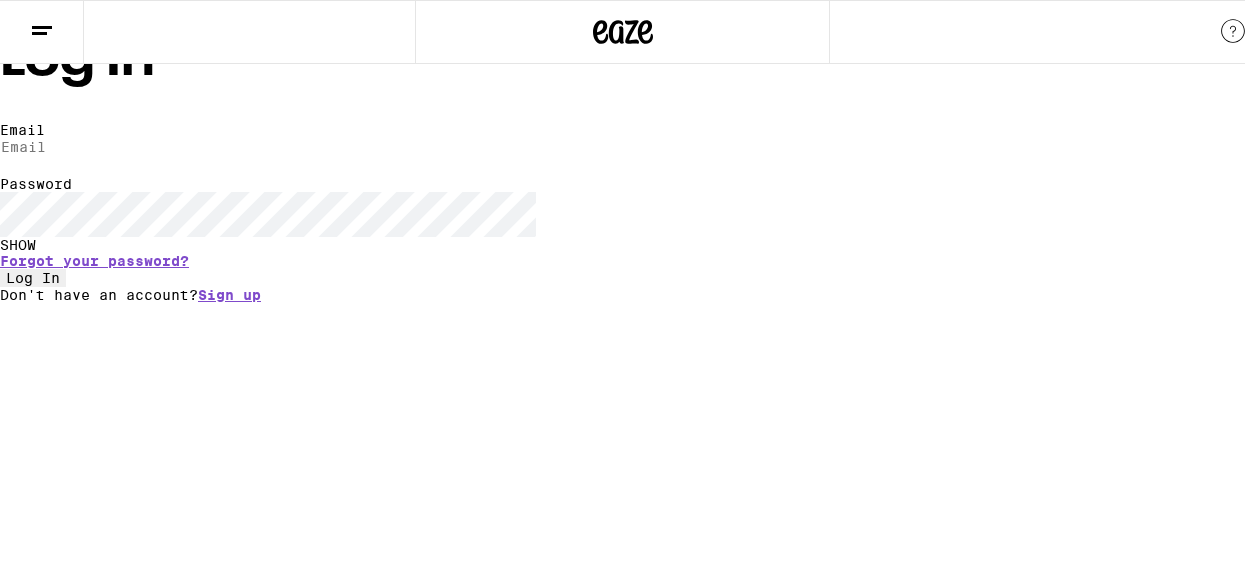 click on "Email" at bounding box center (92, 147) 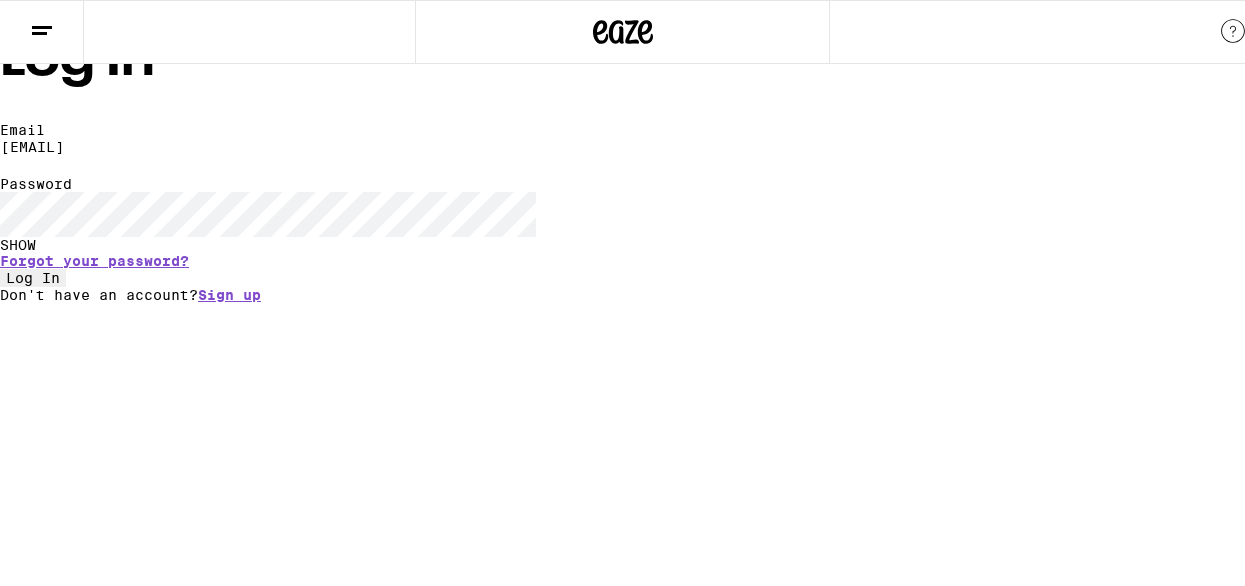 click on "Log In" at bounding box center (33, 278) 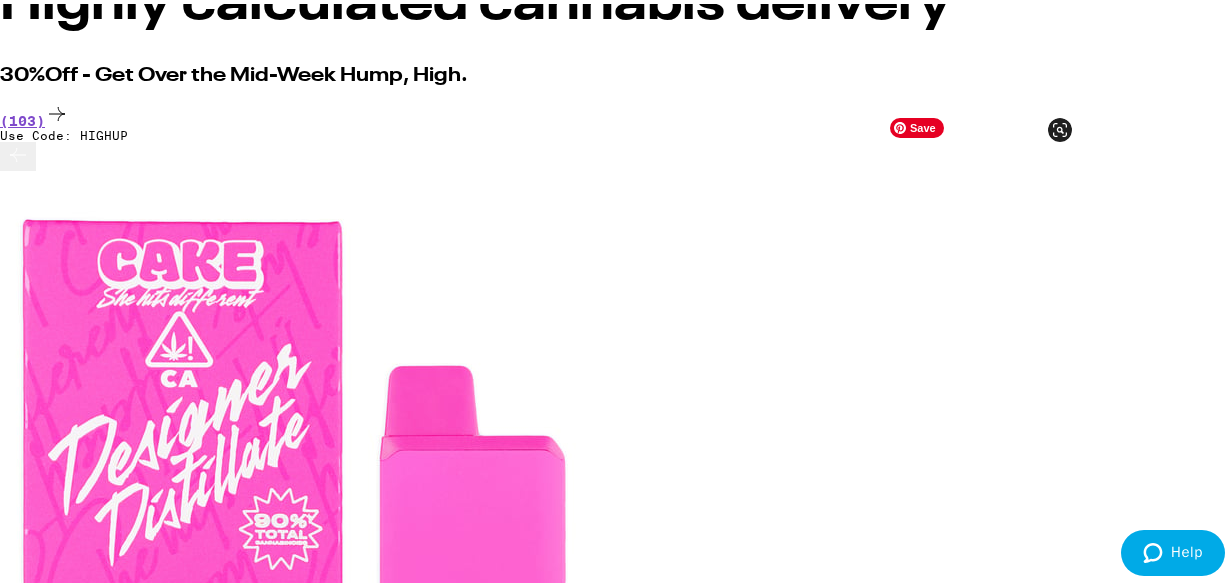 scroll, scrollTop: 265, scrollLeft: 0, axis: vertical 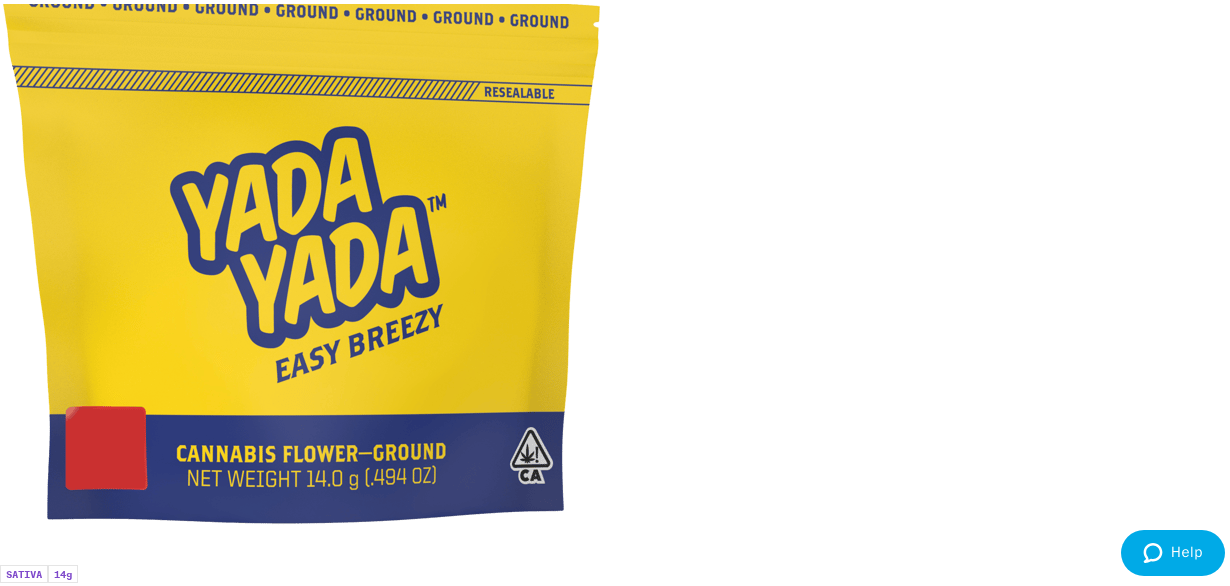 click at bounding box center (18, 29351) 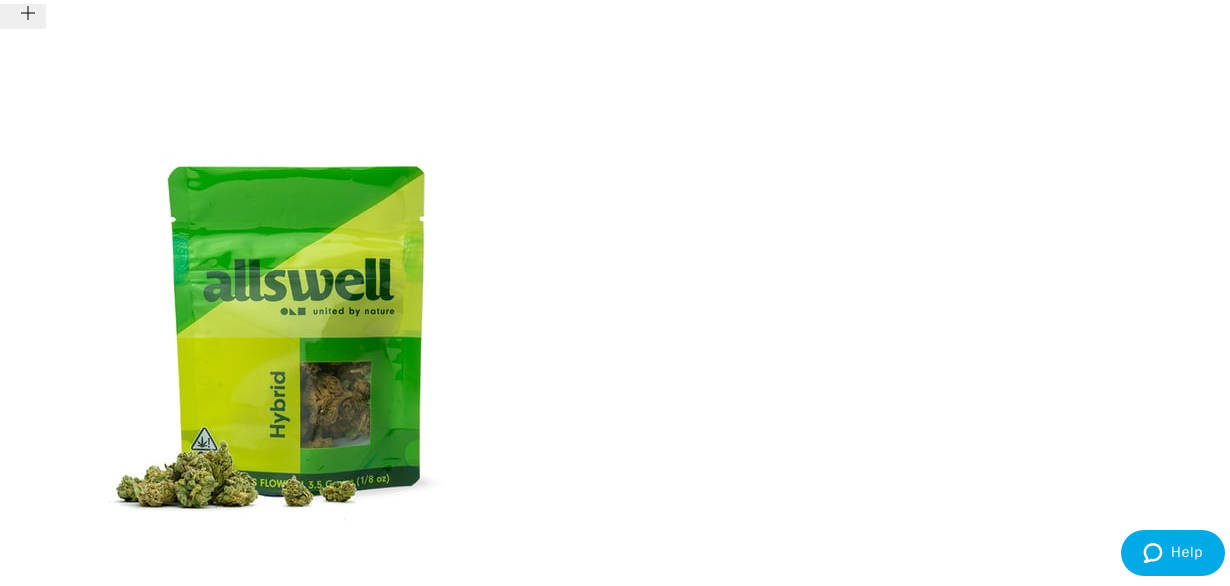 scroll, scrollTop: 0, scrollLeft: 1960, axis: horizontal 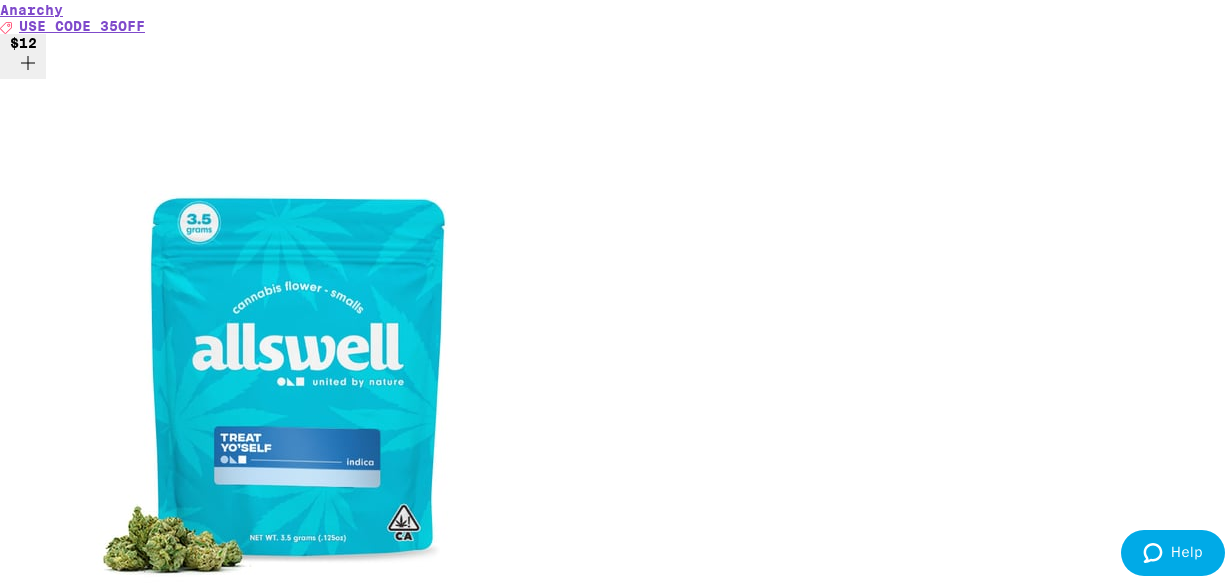 click at bounding box center (18, 40068) 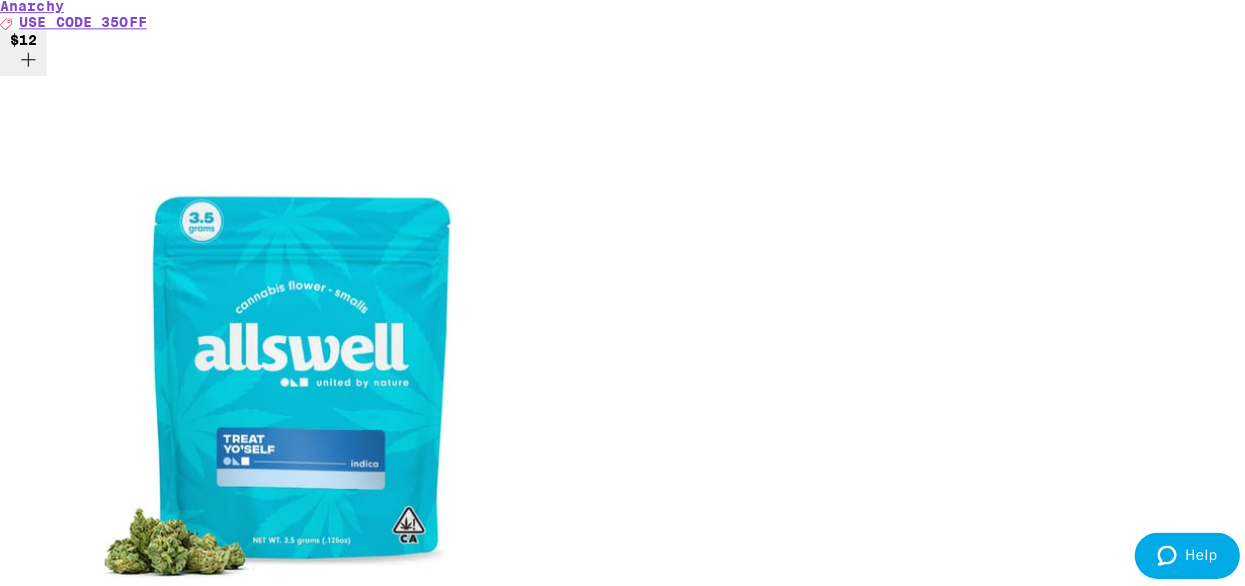 scroll, scrollTop: 0, scrollLeft: 0, axis: both 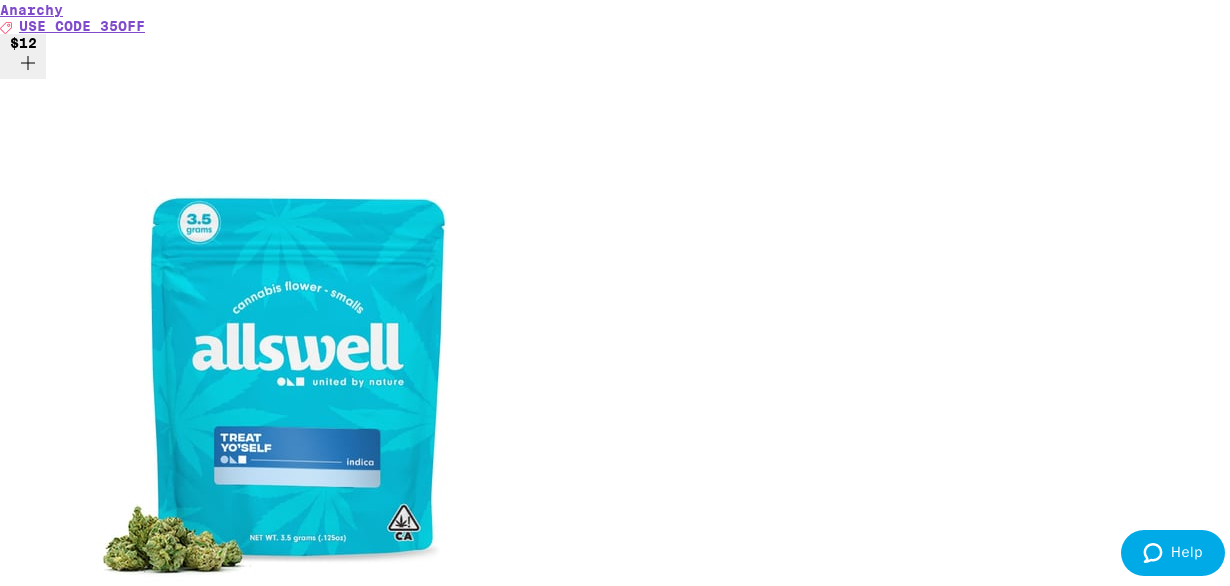 click at bounding box center [622, 31398] 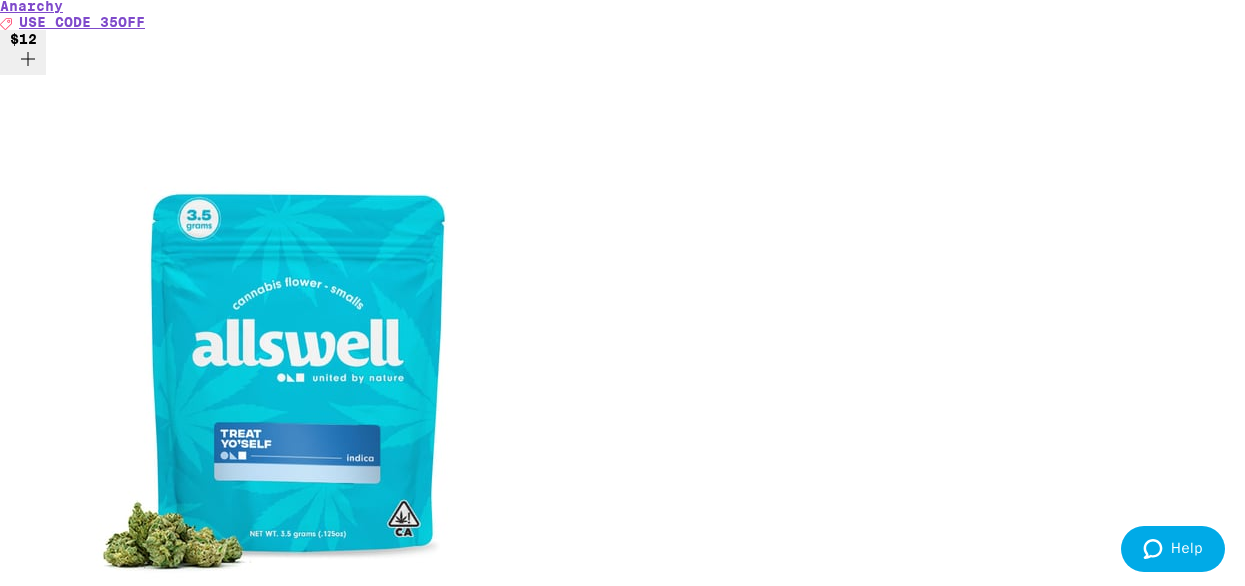scroll, scrollTop: 0, scrollLeft: 0, axis: both 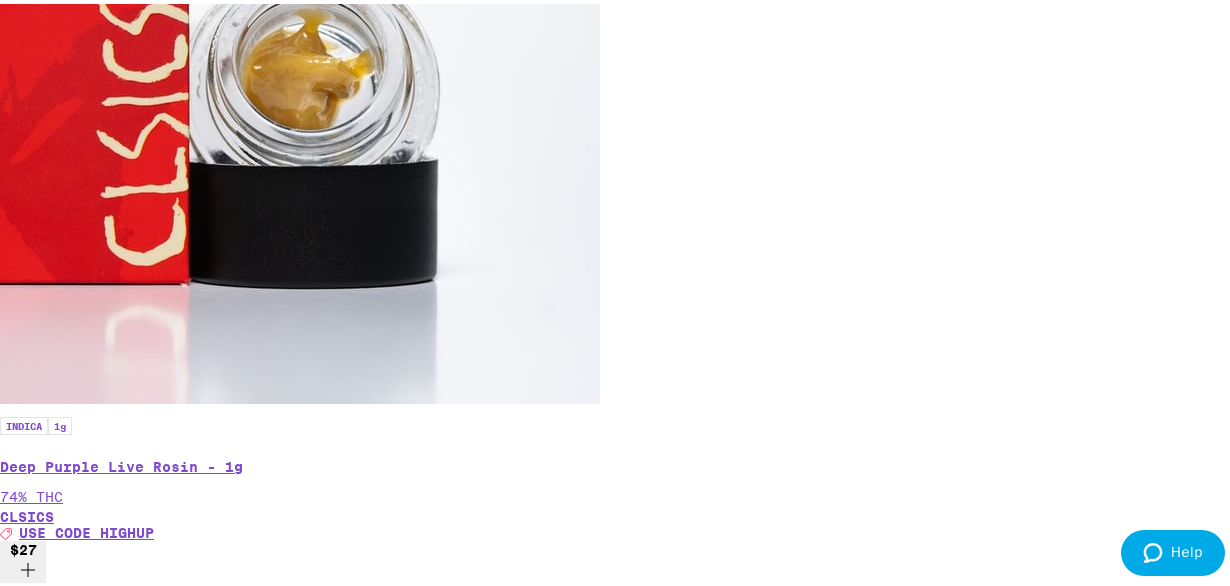 click 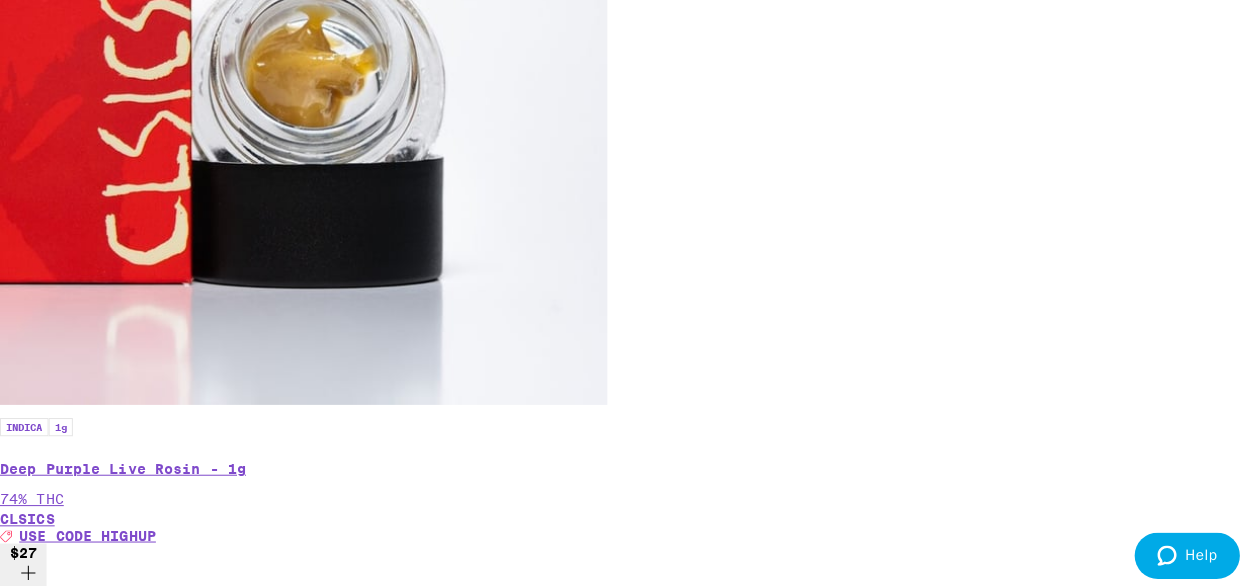 scroll, scrollTop: 0, scrollLeft: 2242, axis: horizontal 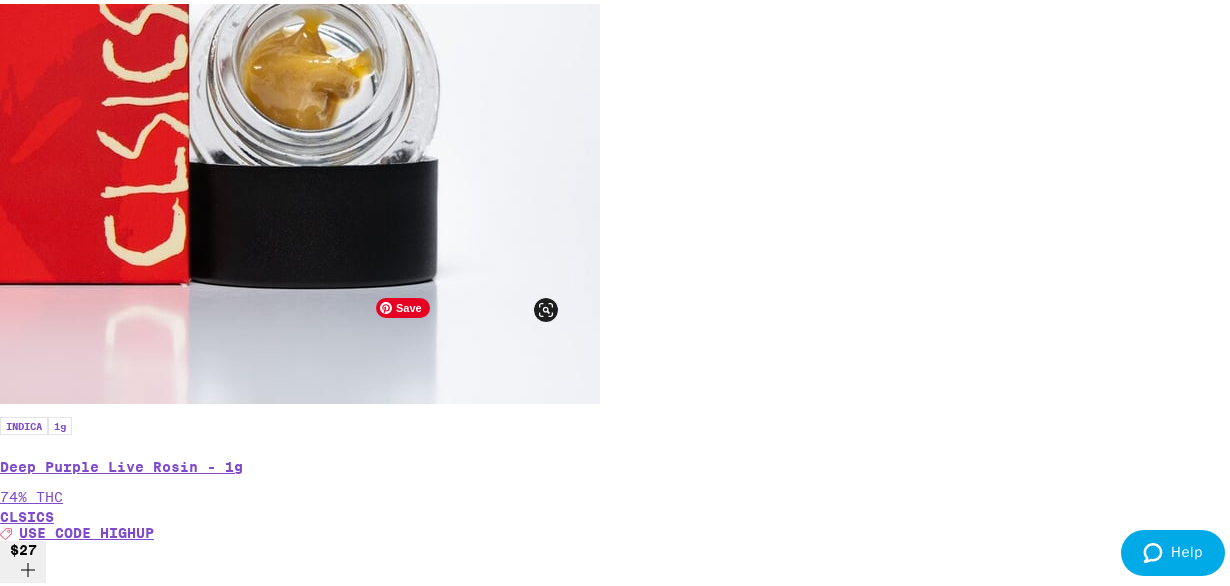 click at bounding box center (0, 27021) 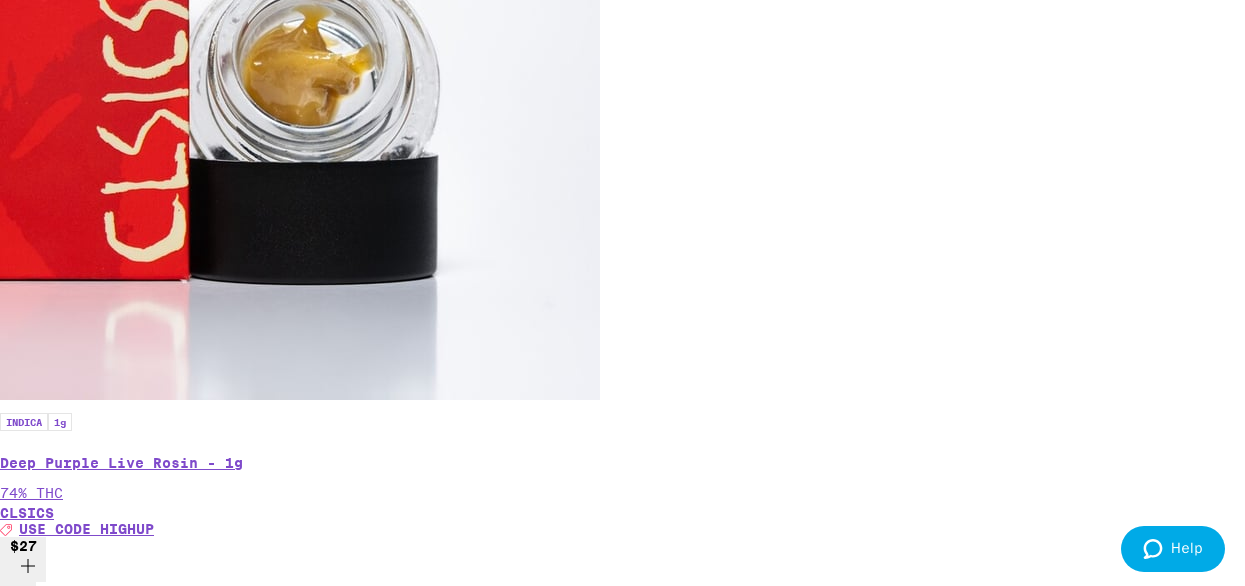scroll, scrollTop: 0, scrollLeft: 0, axis: both 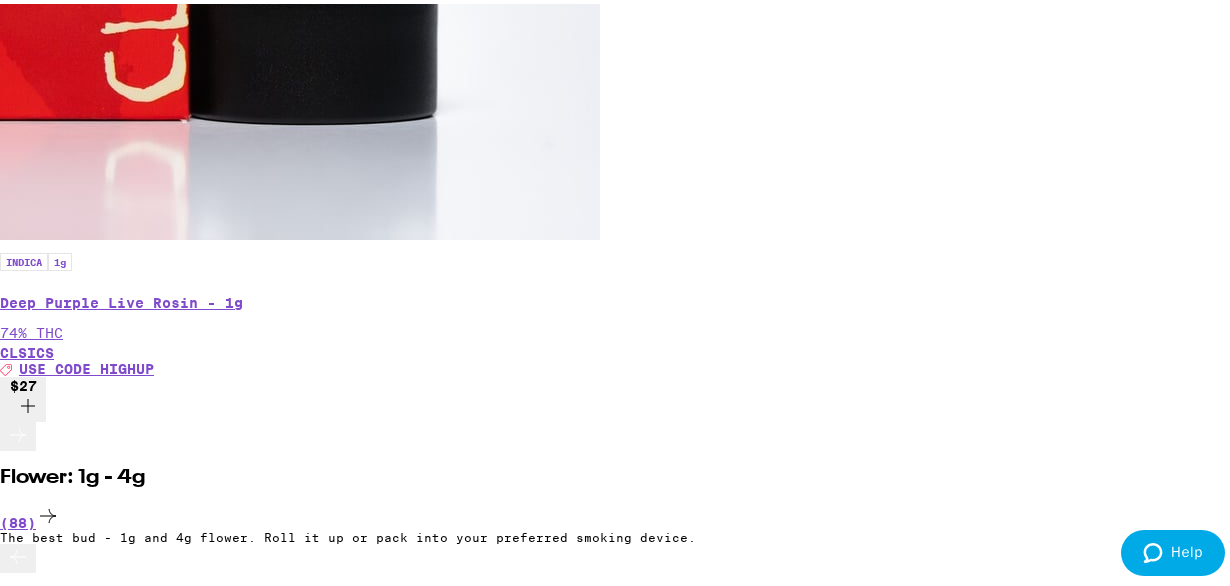 click 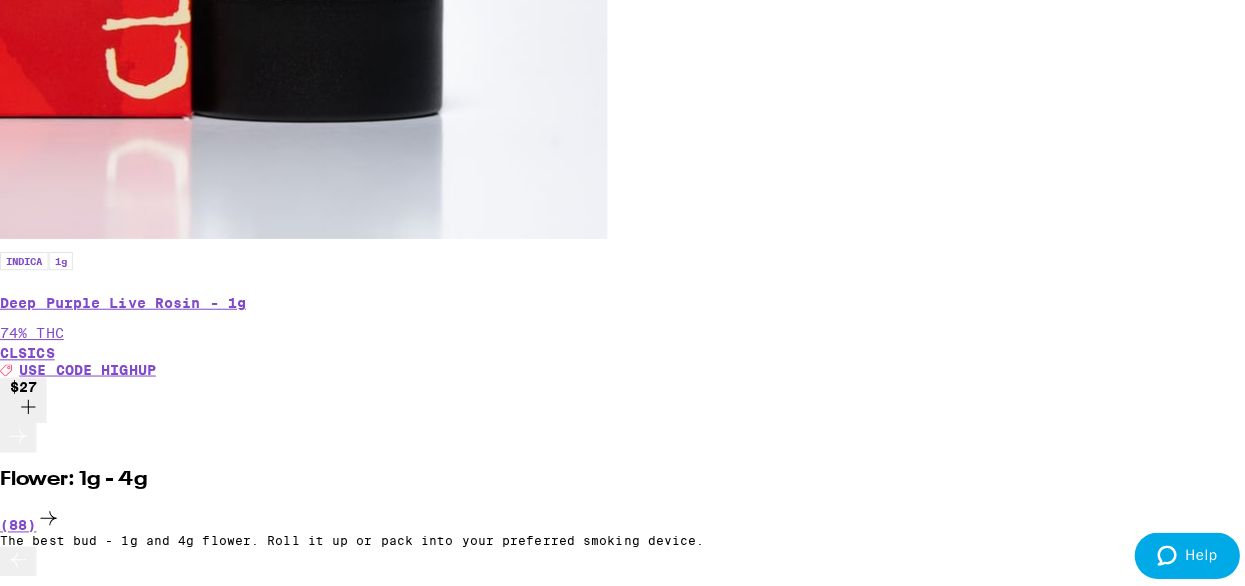 scroll, scrollTop: 0, scrollLeft: 1262, axis: horizontal 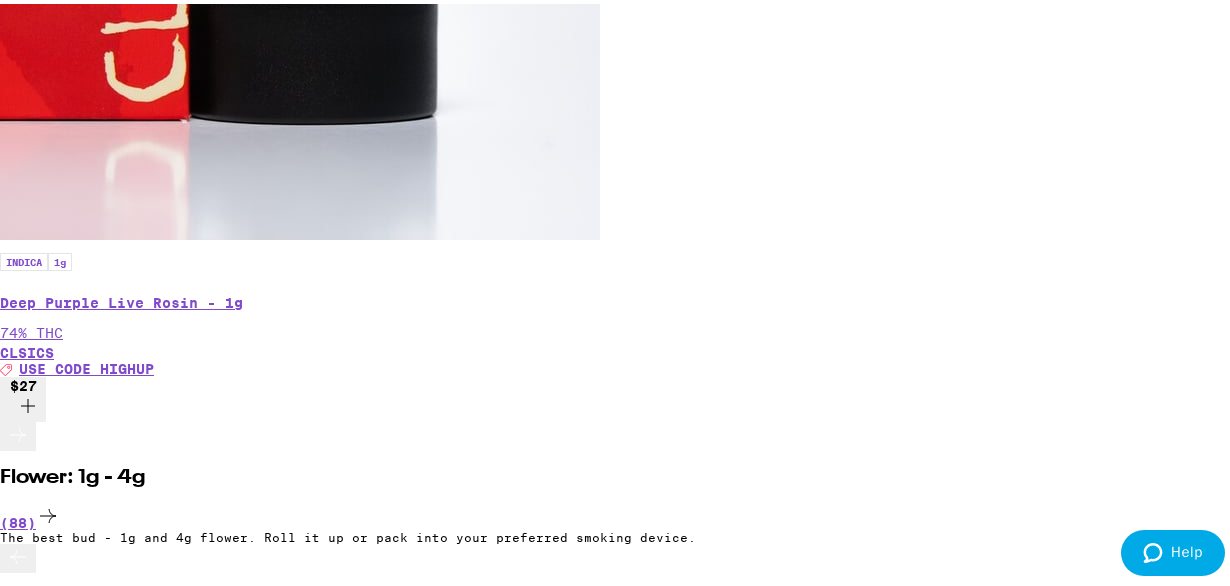click on "Indica Peanut Butter Cups 10-Pack" at bounding box center [622, 25846] 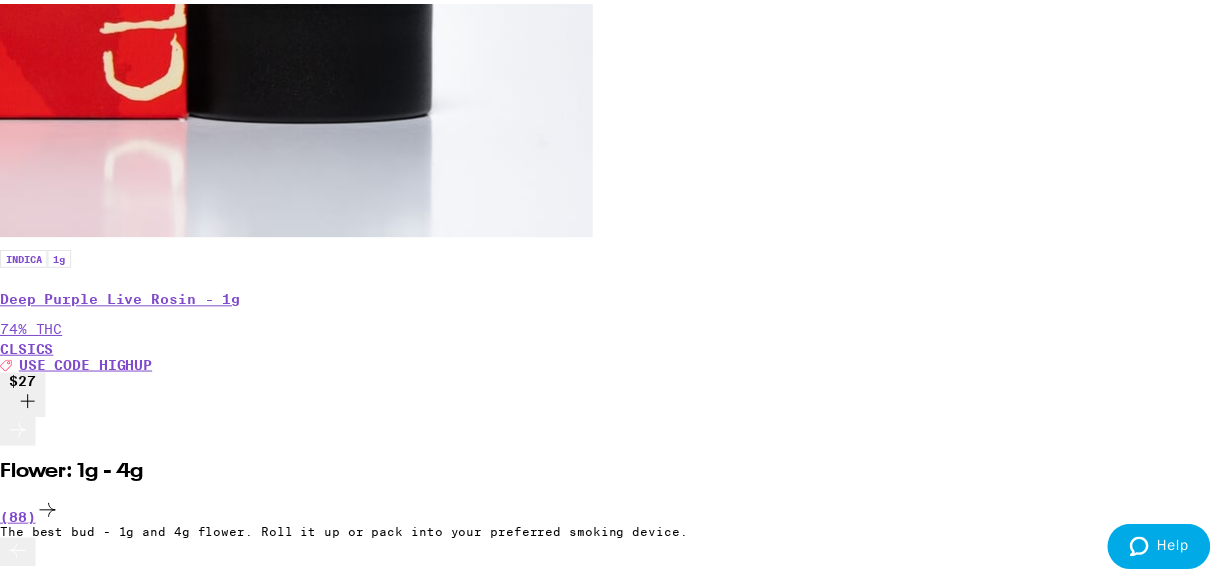 scroll, scrollTop: 0, scrollLeft: 0, axis: both 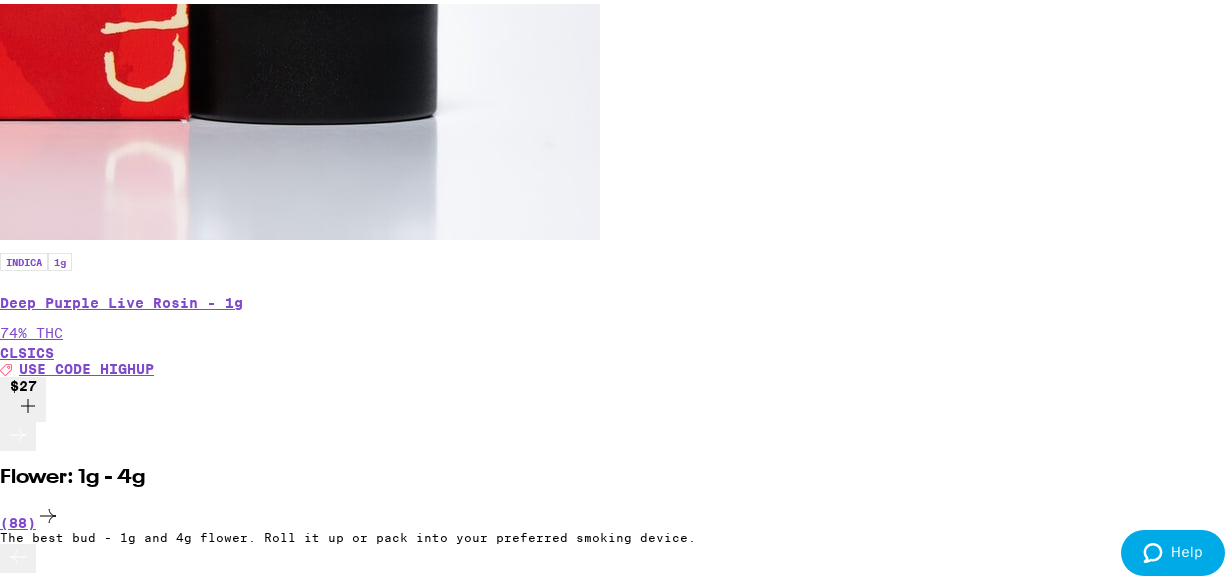 click 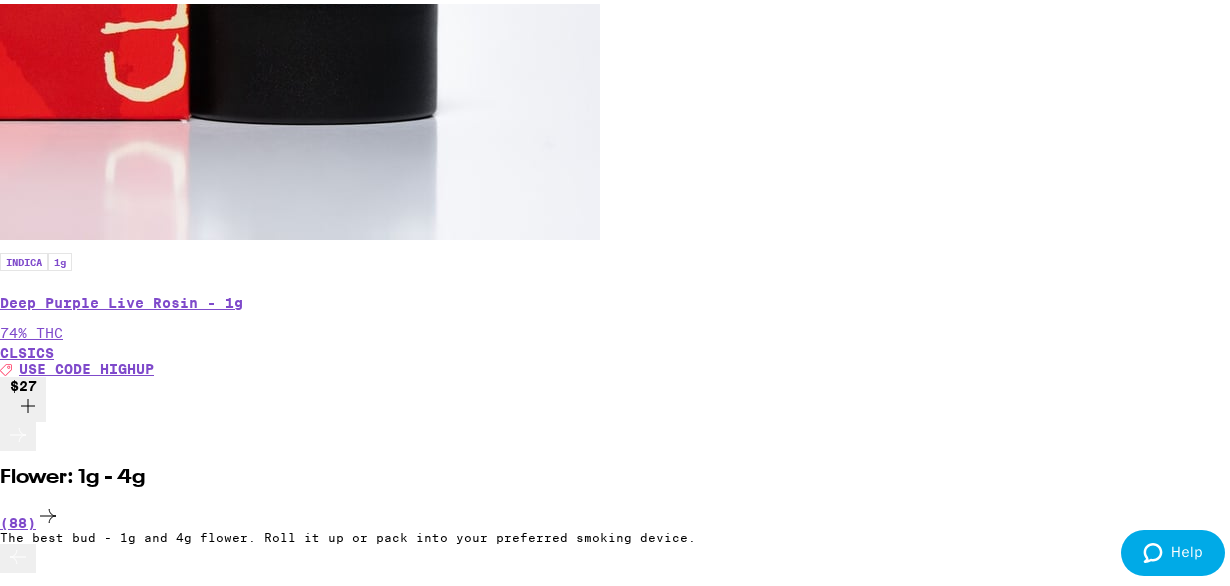 click on "SF Milk Chocolate Solventless 100mg" at bounding box center (622, 25717) 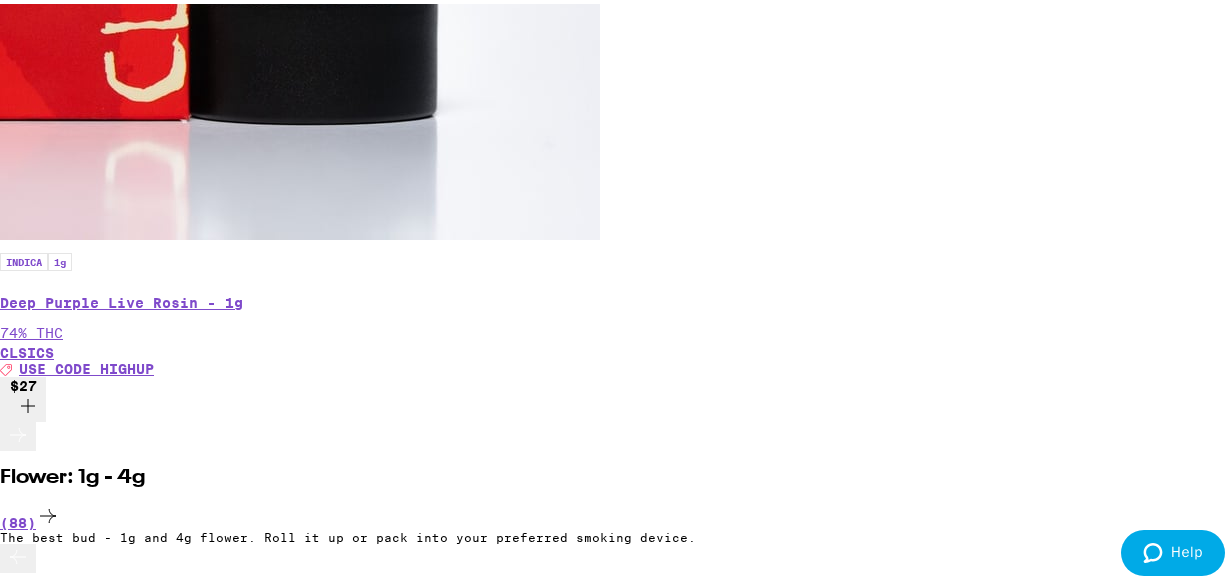 click 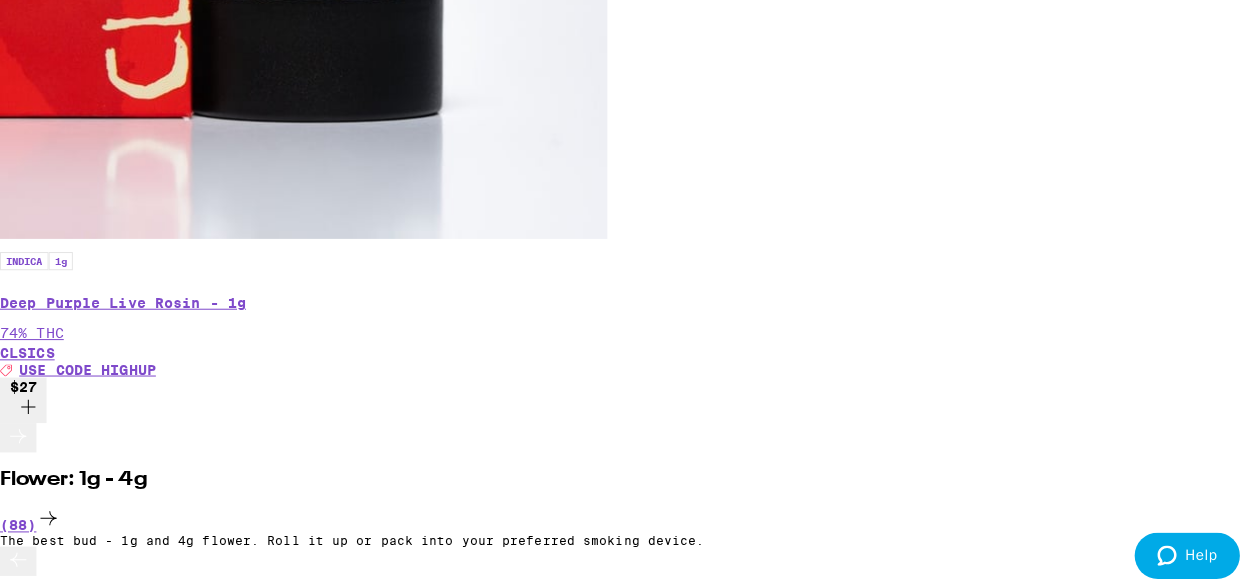scroll, scrollTop: 0, scrollLeft: 0, axis: both 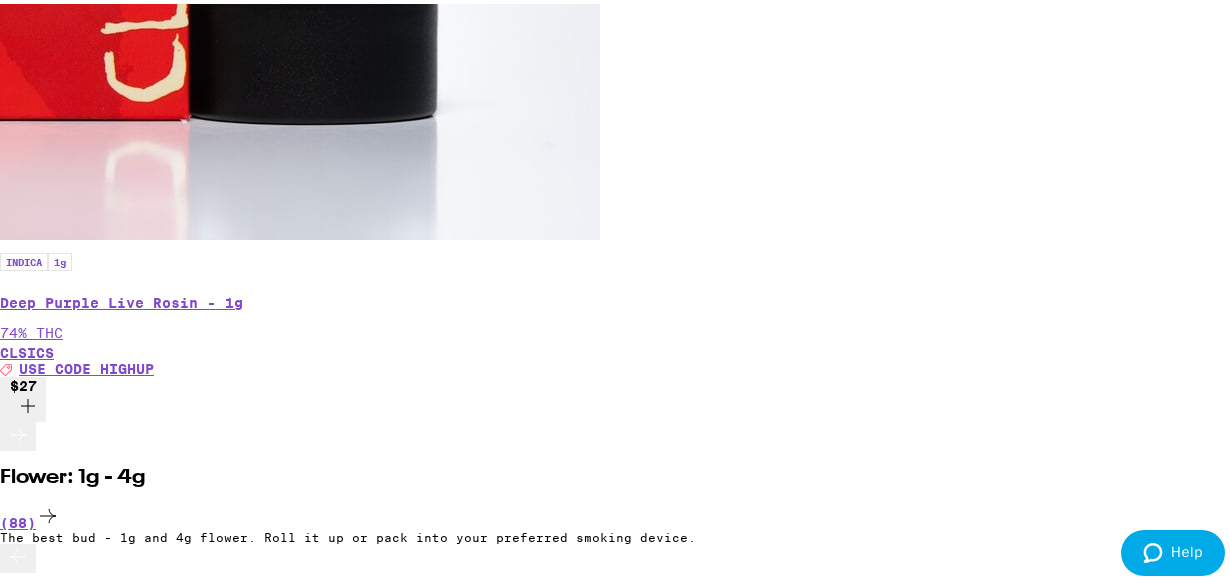 click on "Max Dose: Snickerdoodle Mini Cookie - Indica" at bounding box center (622, 25538) 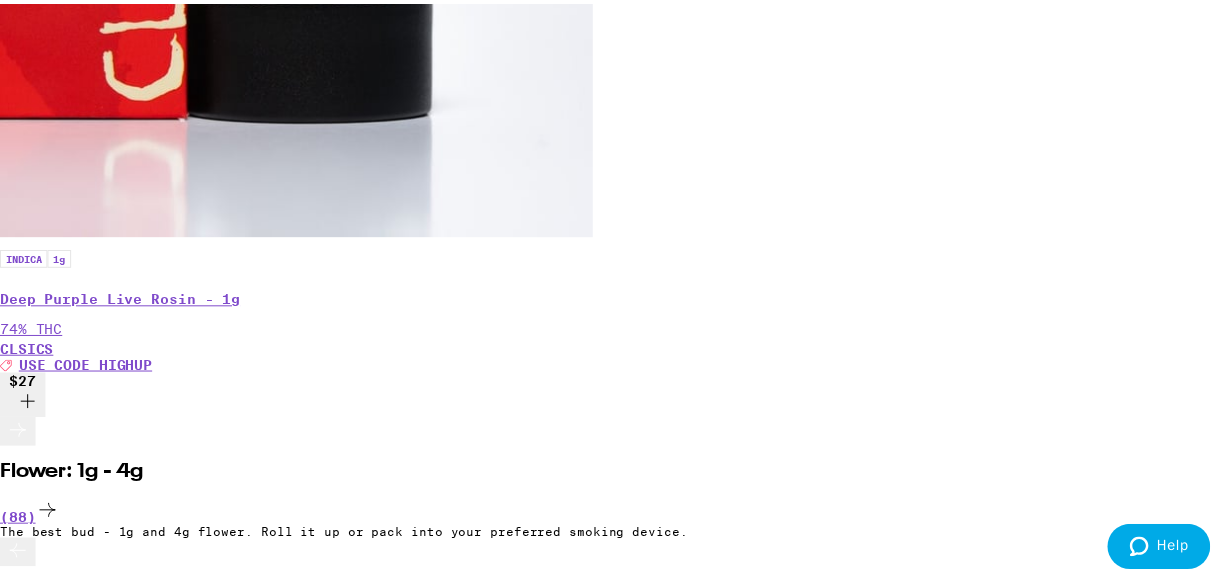 scroll, scrollTop: 0, scrollLeft: 0, axis: both 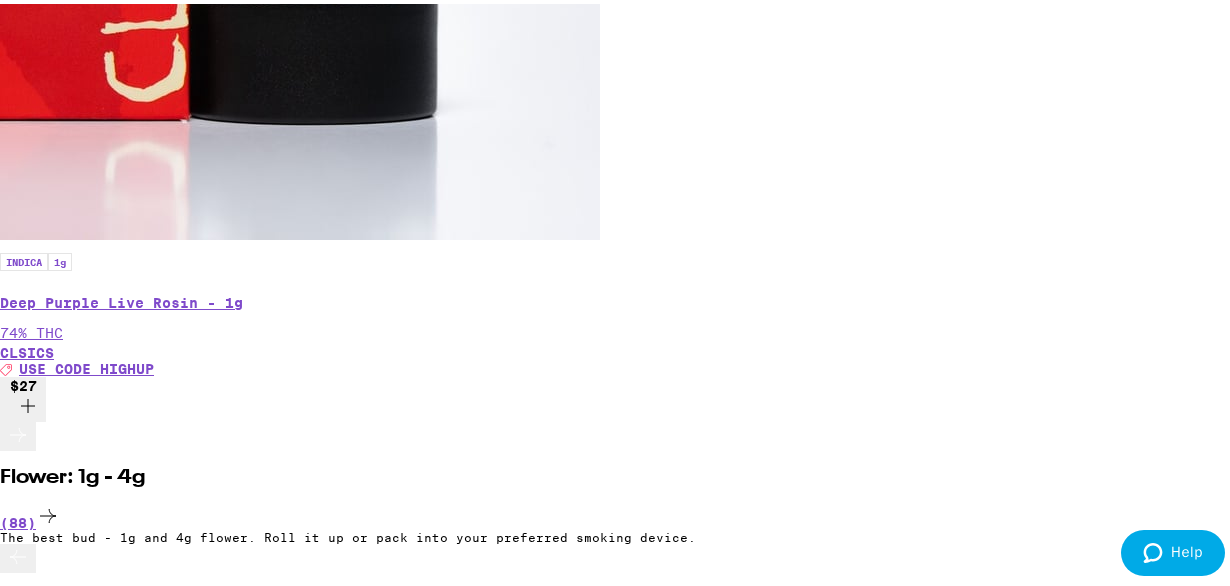 click 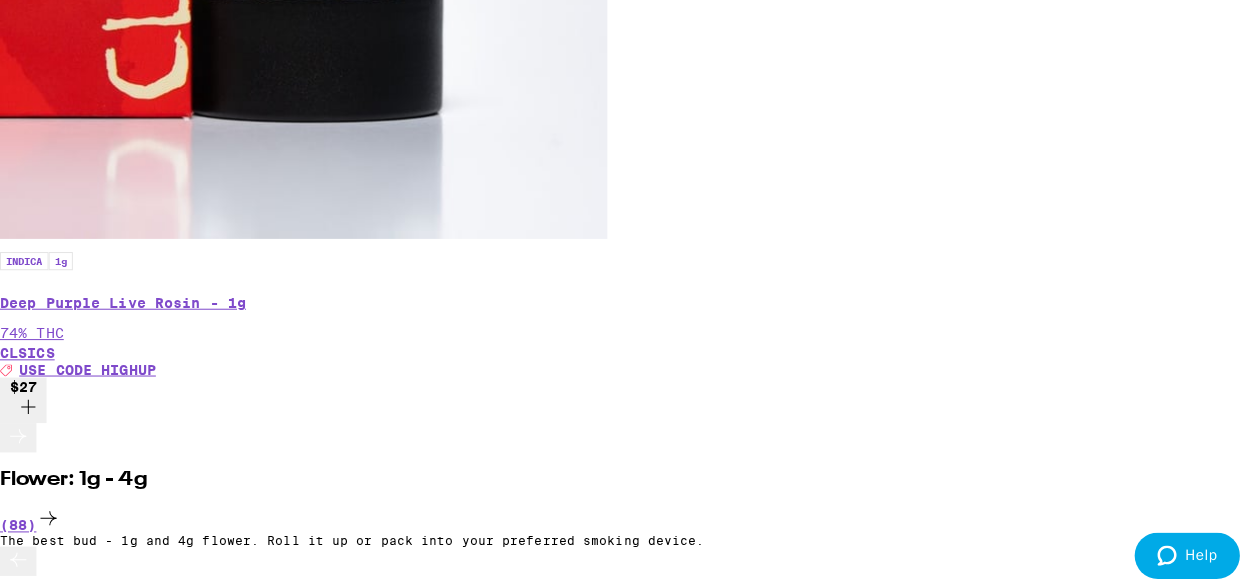 scroll, scrollTop: 0, scrollLeft: 980, axis: horizontal 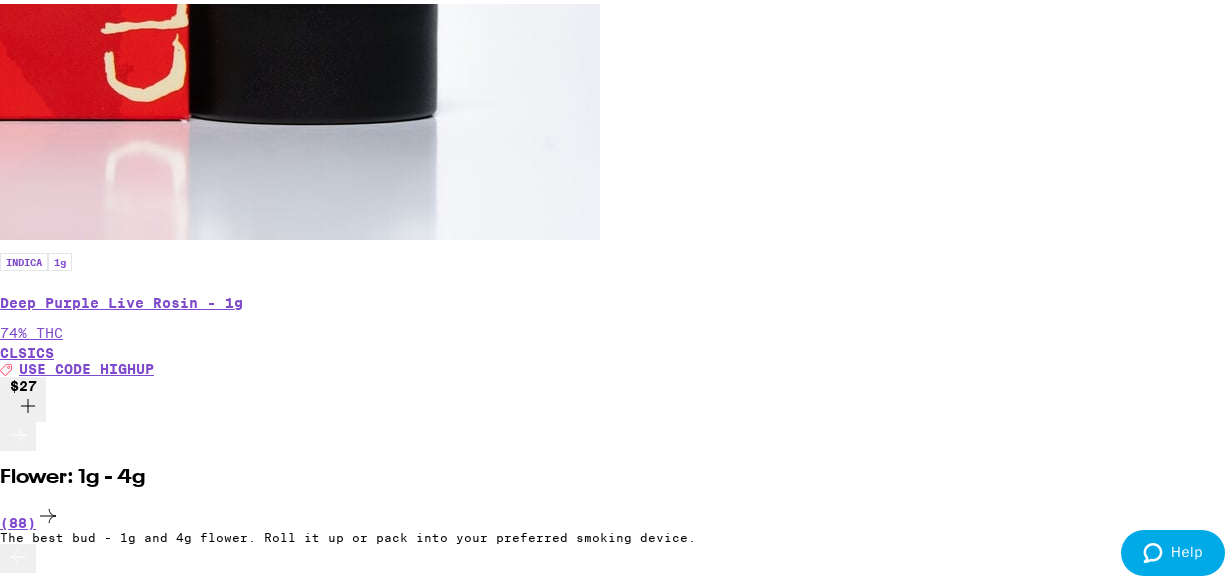 click on "Chocolate Chip Cookie 10-Pack" at bounding box center (622, 26970) 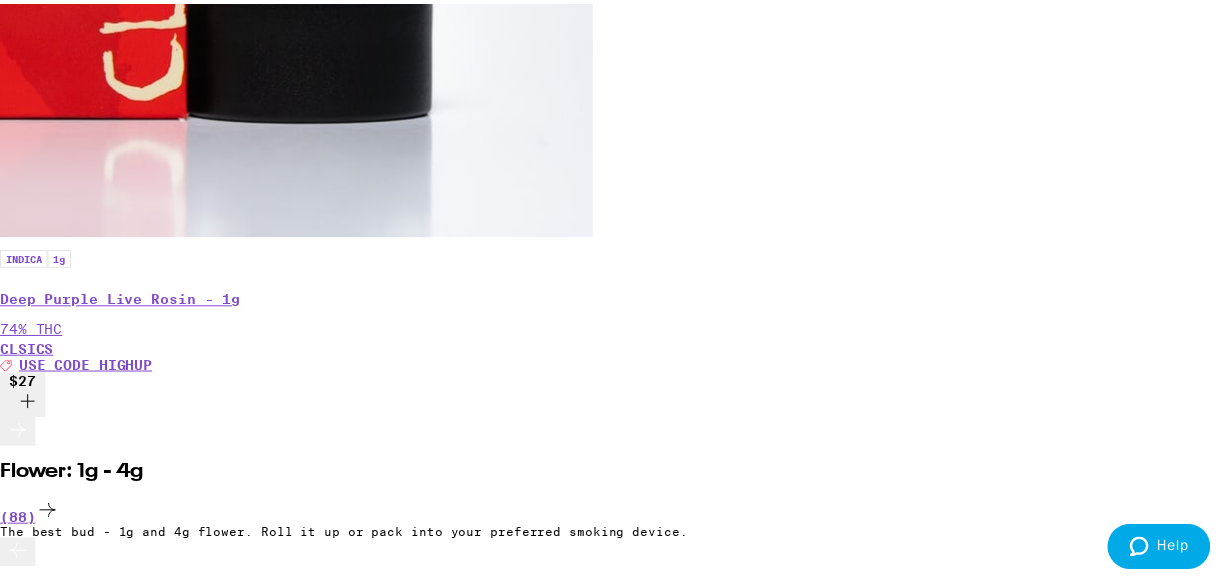 scroll, scrollTop: 0, scrollLeft: 0, axis: both 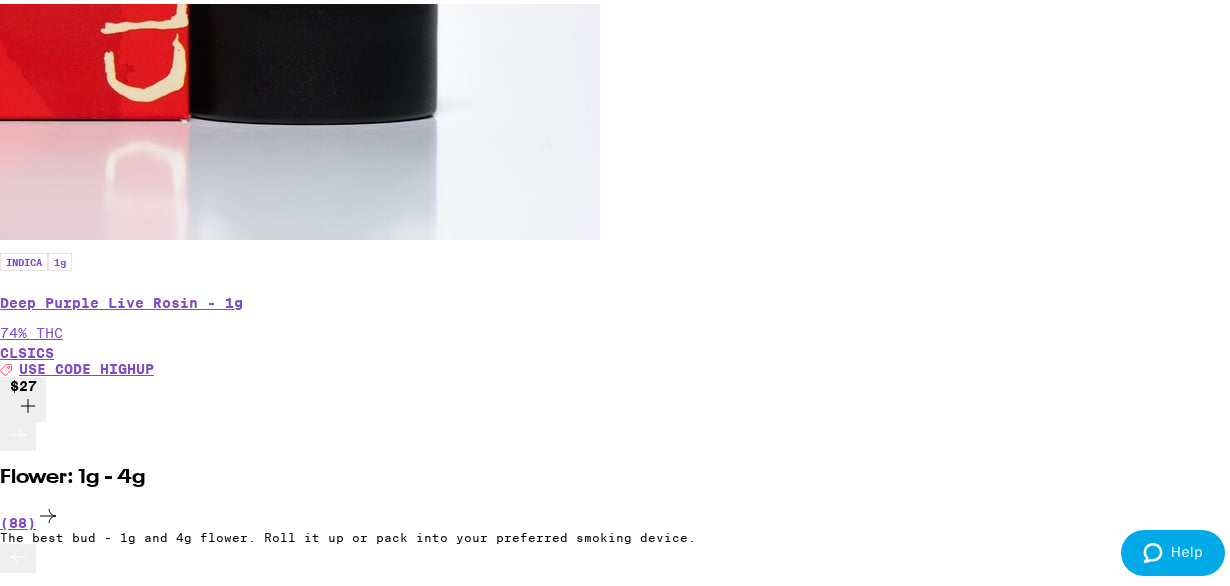 click 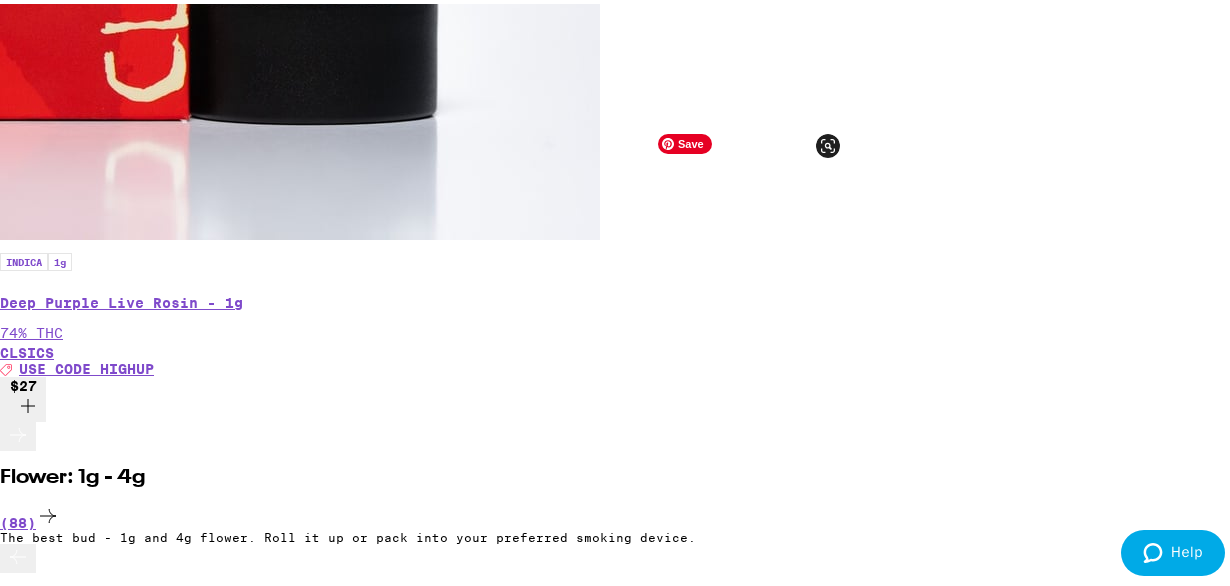 click at bounding box center [0, 27444] 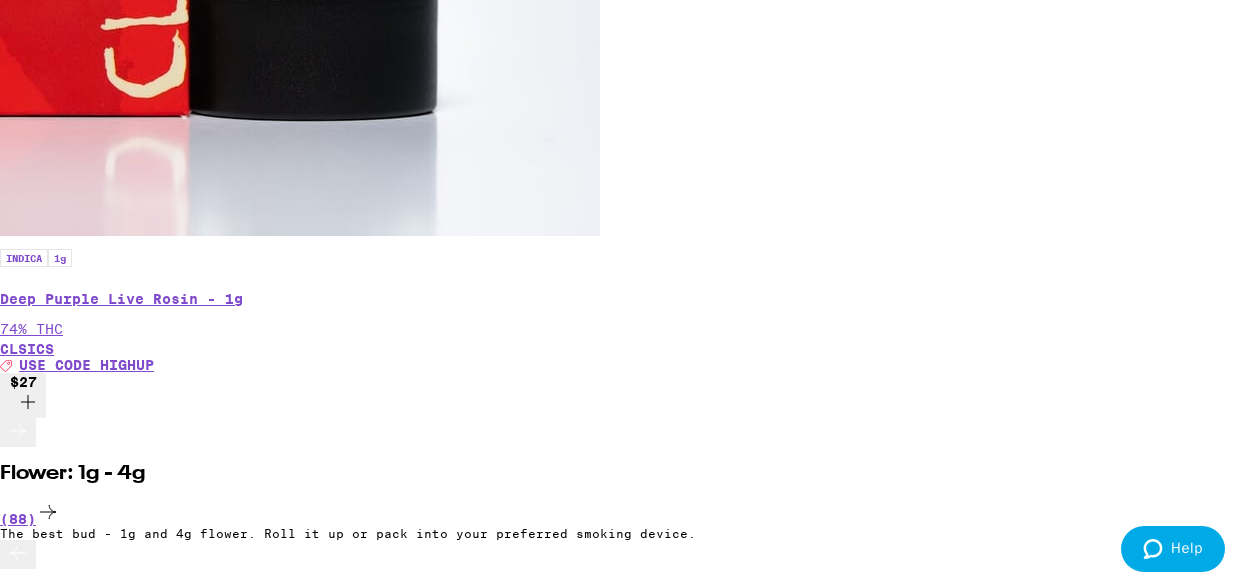 click on "Add To Bag $16" at bounding box center [51, 50779] 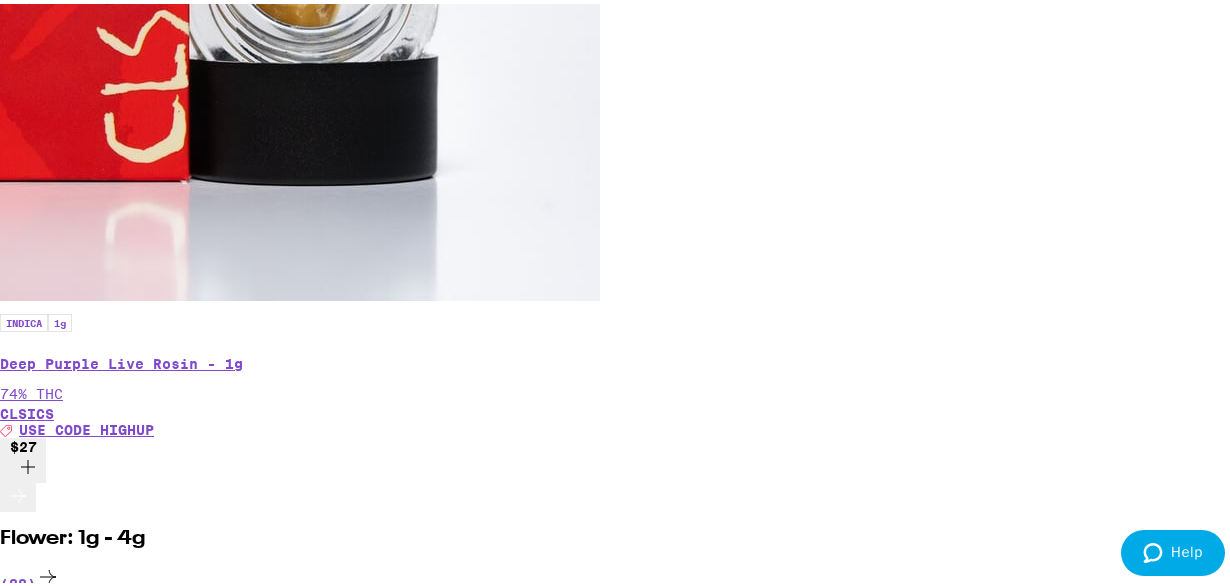 click on "$15" at bounding box center (23, 27111) 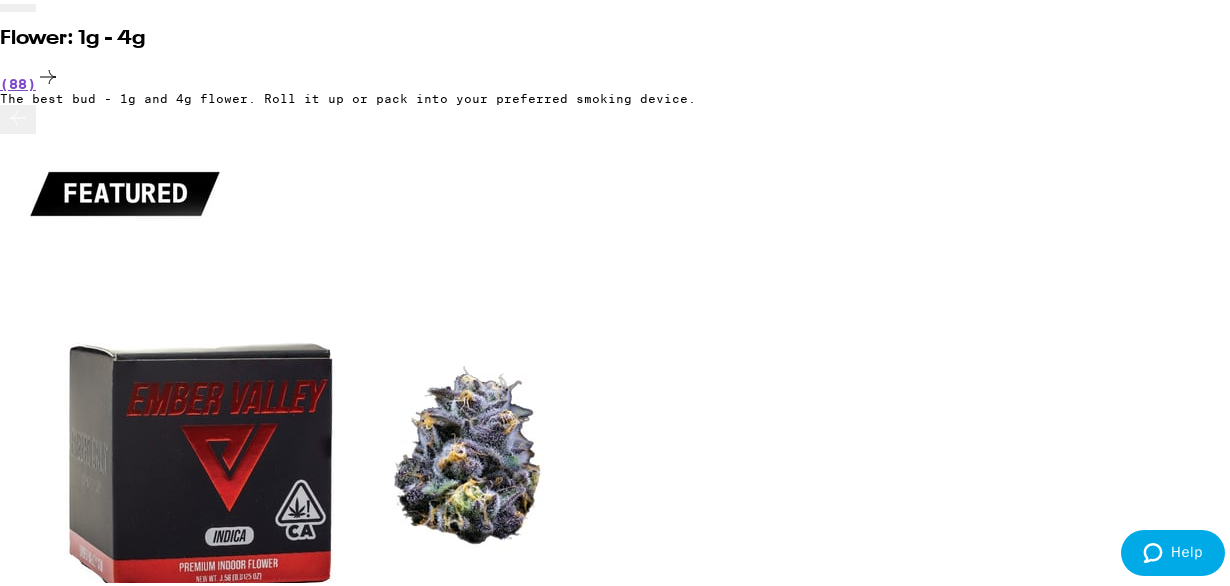 scroll, scrollTop: 5529, scrollLeft: 0, axis: vertical 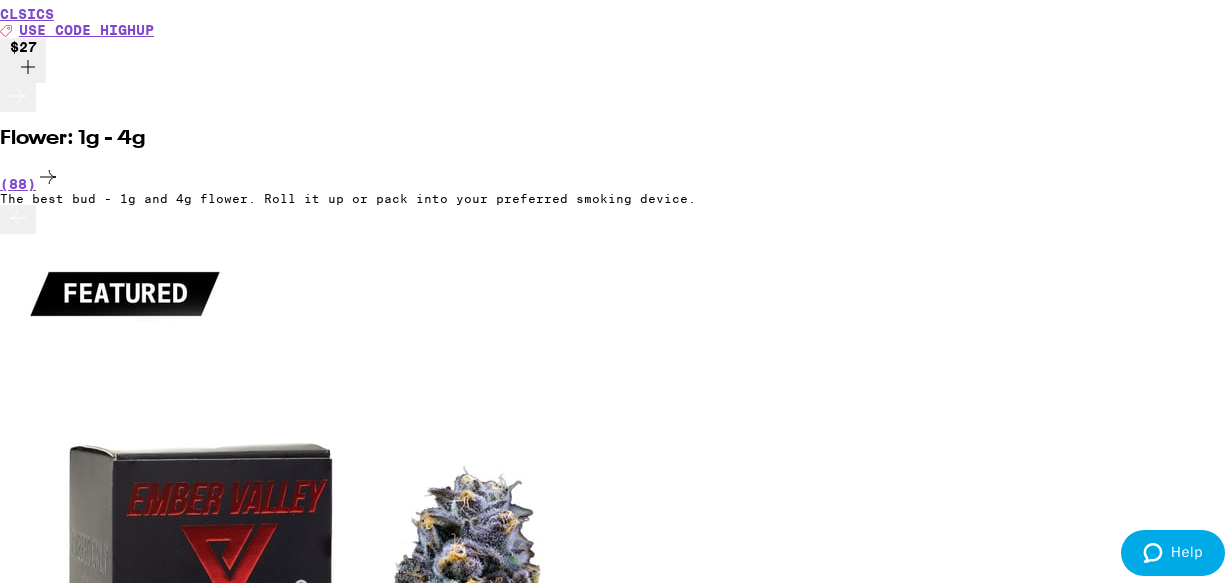 click 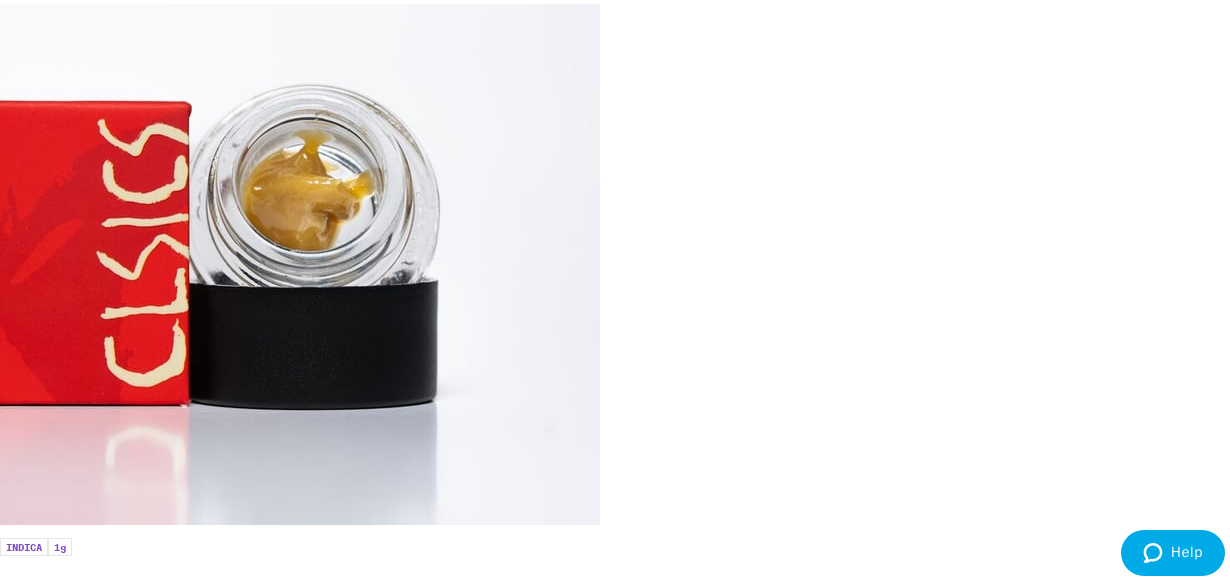 scroll, scrollTop: 5029, scrollLeft: 0, axis: vertical 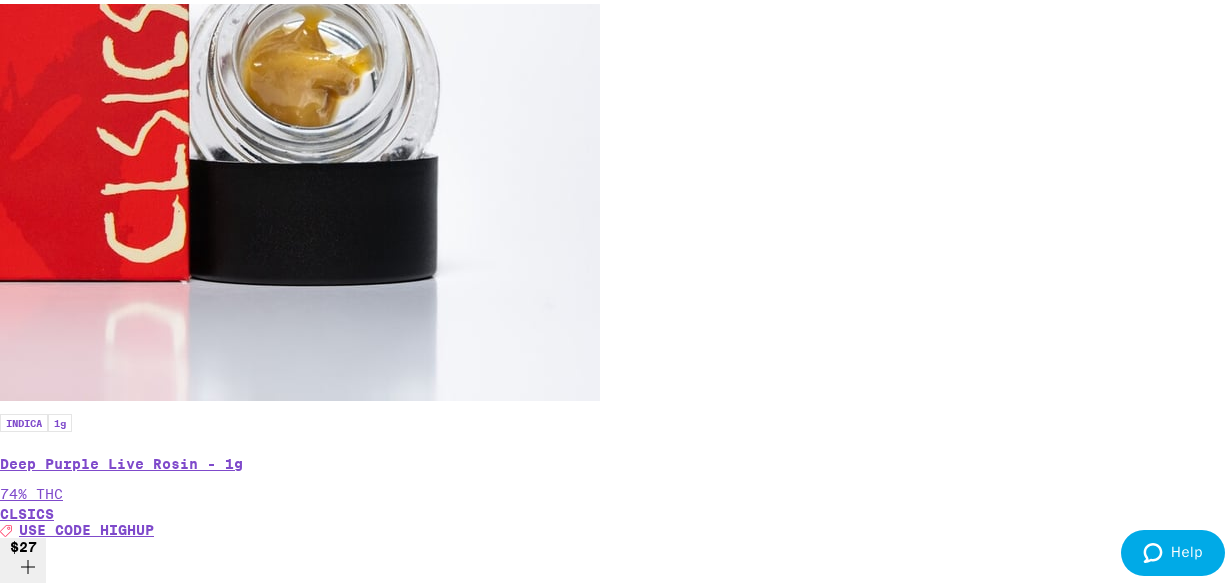 click at bounding box center [18, 25429] 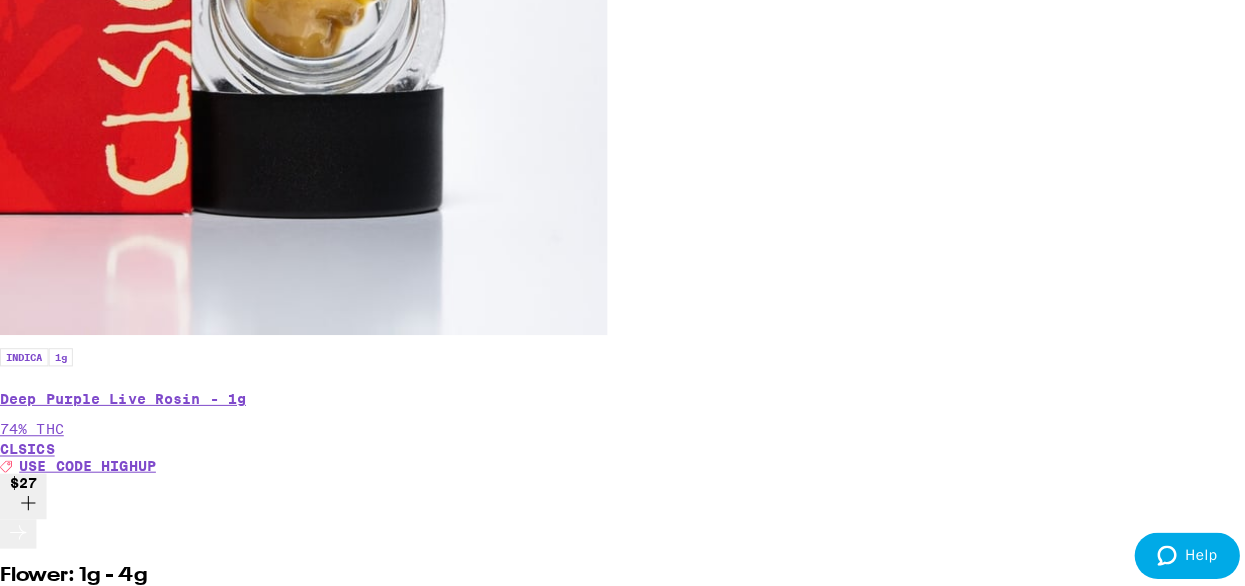 scroll, scrollTop: 5129, scrollLeft: 0, axis: vertical 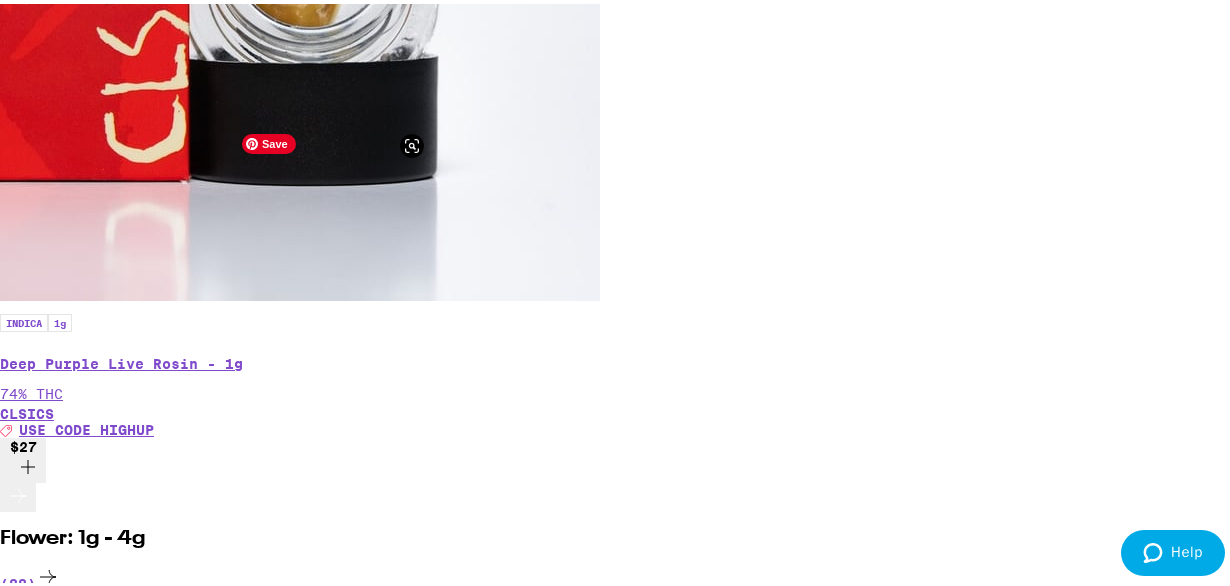 click at bounding box center [0, 25536] 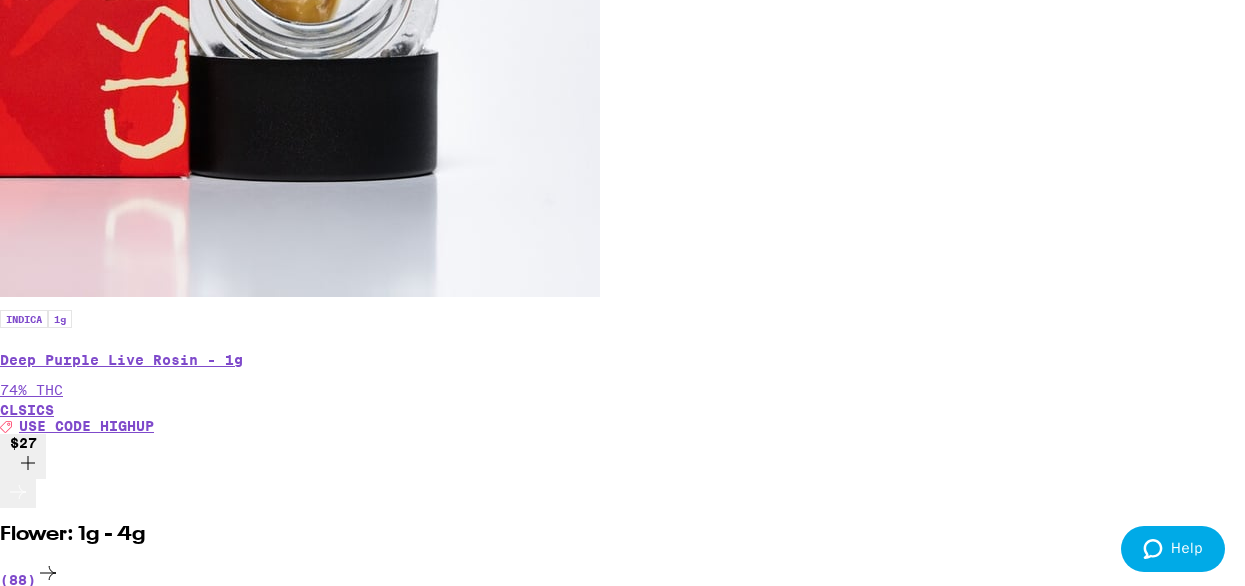 click on "Add To Bag $12" at bounding box center (51, 53304) 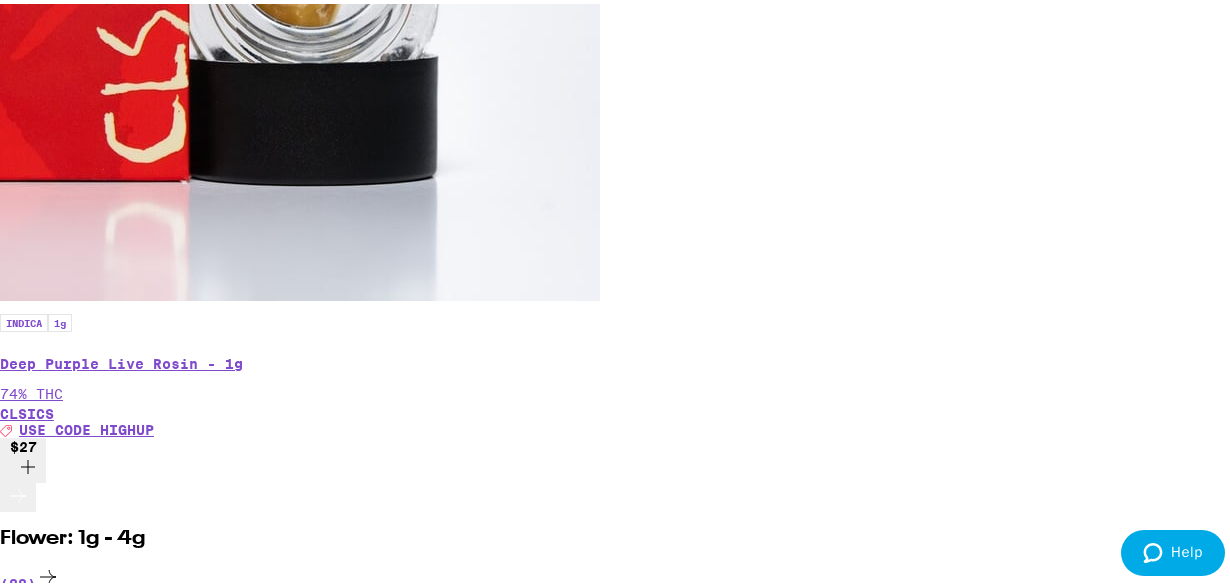 click on "3" at bounding box center [1234, -5075] 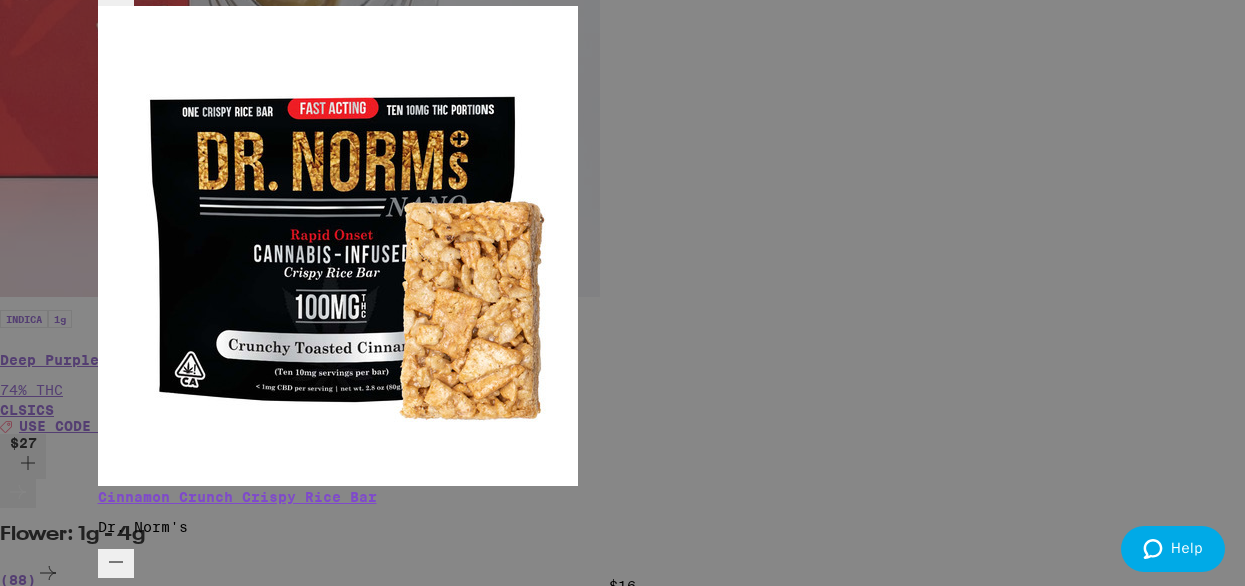 scroll, scrollTop: 4924, scrollLeft: 0, axis: vertical 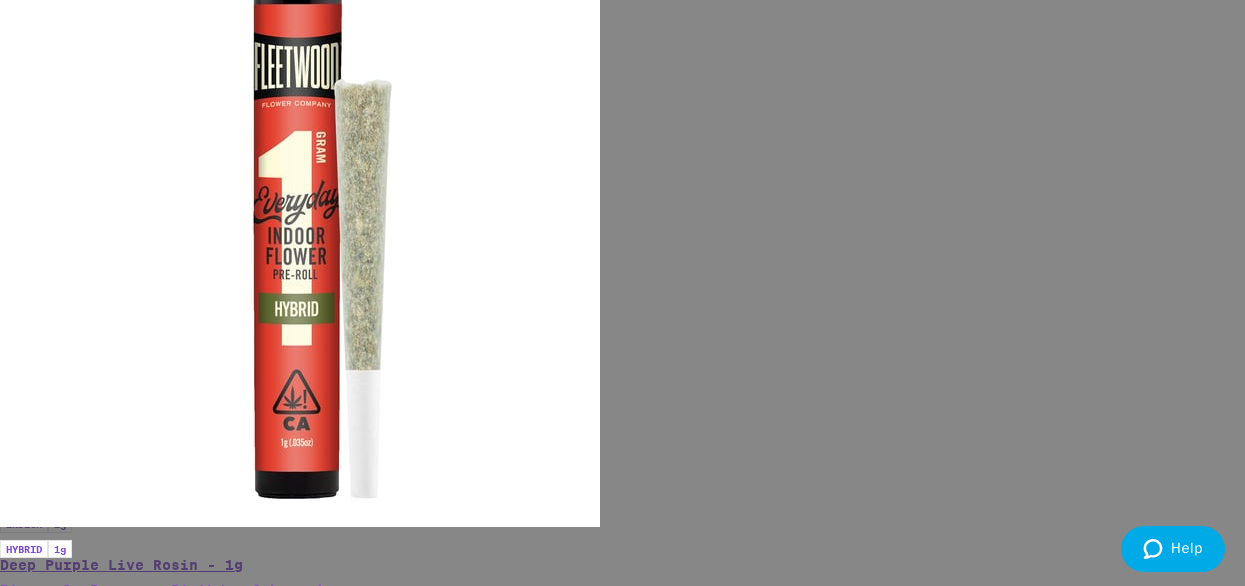 click on "Apply Promo" at bounding box center [55, 5436] 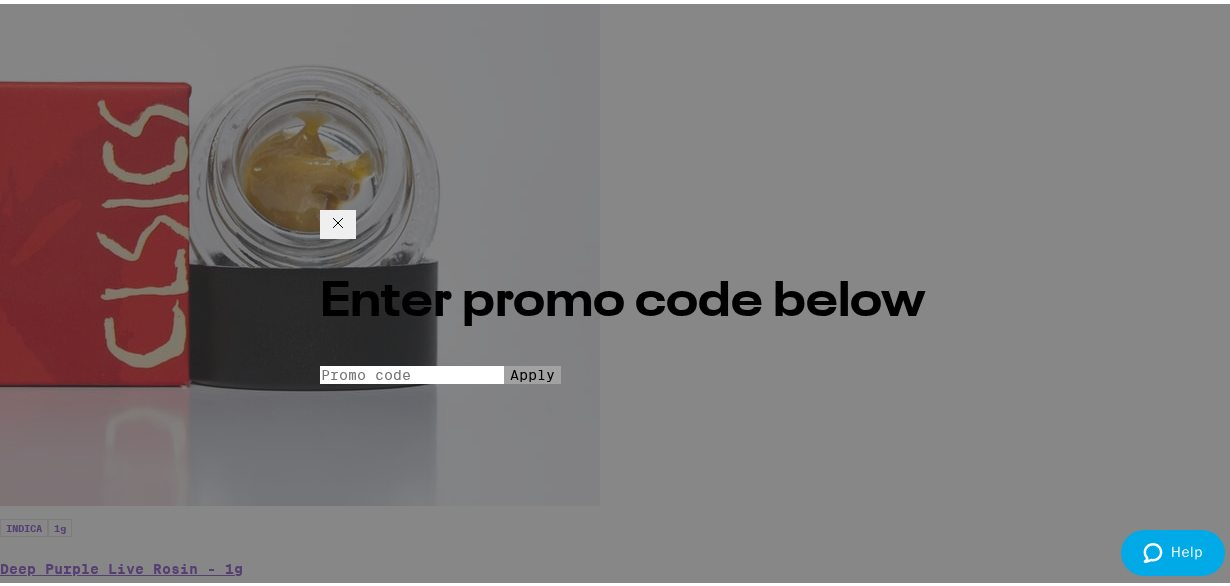 scroll, scrollTop: 5129, scrollLeft: 0, axis: vertical 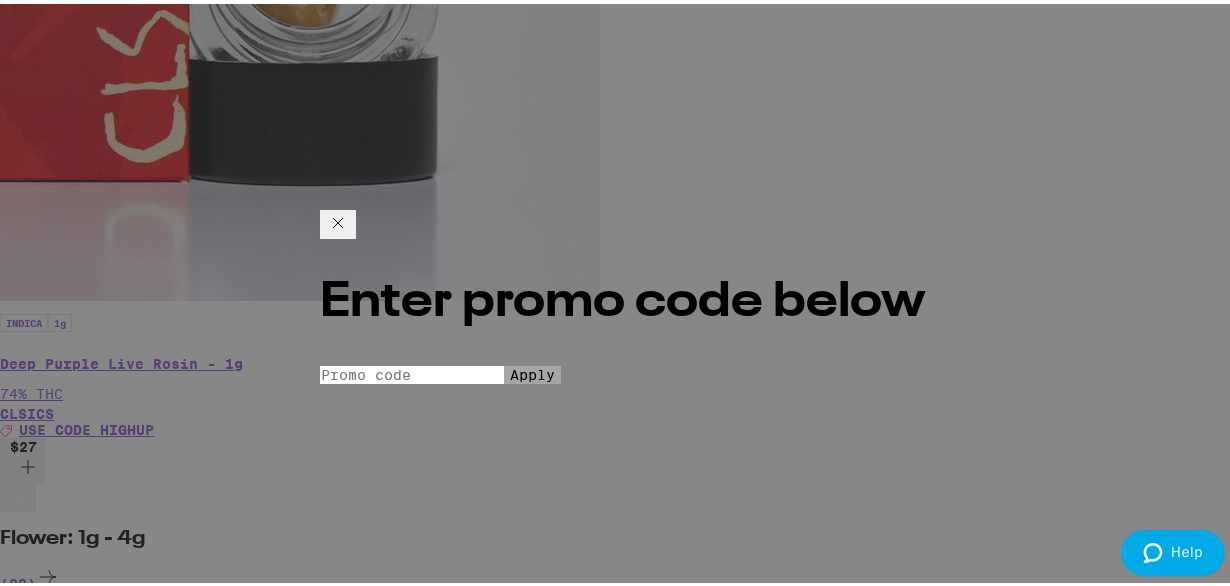 click 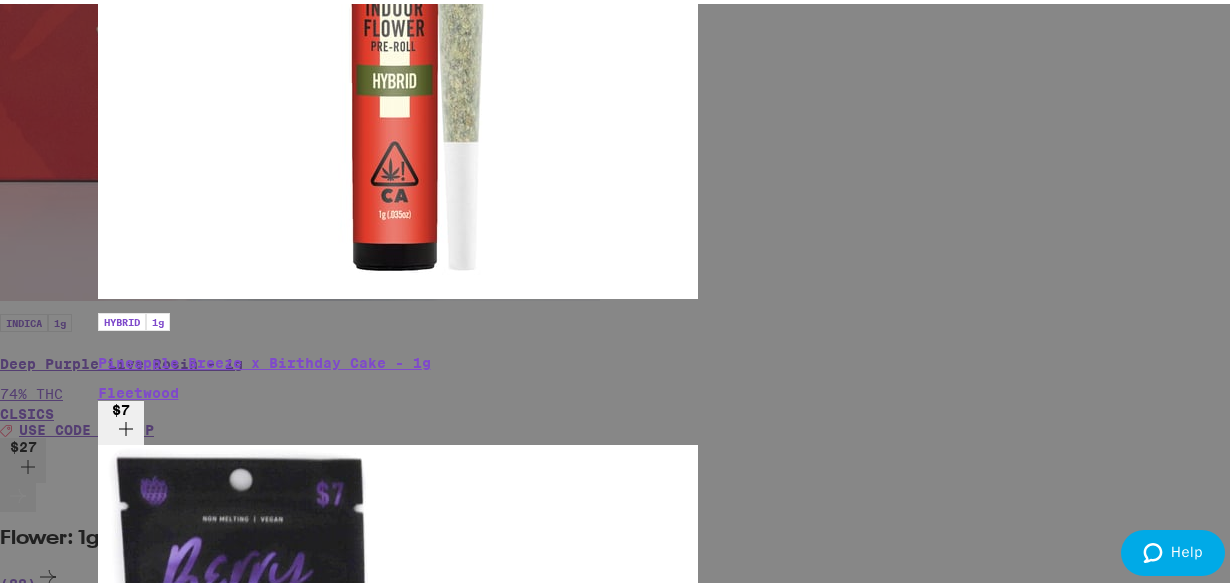 click on "Your Cart Schedule a delivery! We start delivering at 6:00pm. Chocolate Chip Cookie 10-Pack Dr. Norm's $15 1 Cinnamon Crunch Crispy Rice Bar Dr. Norm's $16 1 Max Dose: Snickerdoodle Mini Cookie - Indica Dr. Norm's $12 1 Add to meet the order minimum INDICA 1g Alien OG x Garlic Cookies - 1g Fleetwood $7 SATIVA 1g Jack Herer x Blueberry Haze - 1g Fleetwood $7 HYBRID 1g Pineapple Breeze x Birthday Cake - 1g Fleetwood $7 INDICA Berry Blaze Gummy Emerald Sky $7 SATIVA Citrus Burst Gummy Emerald Sky $7 HYBRID Melon Thunder Gummy Emerald Sky $7 HYBRID Cherry Limeade 12oz - 100mg Uncle Arnie's $7 HYBRID Strawberry Soda 12oz - 100mg Uncle Arnie's $7 ACCESSORY Original Mini 5-Pack Wraps King Palm $7 INDICA 1g Banana OG - 1g Circles Base Camp Deal Created with Sketch. USE CODE HIGHUP $8 Subtotal $43.00 Delivery FREE Order Total $0.00 Apply Promo Checkout" at bounding box center [622, 293] 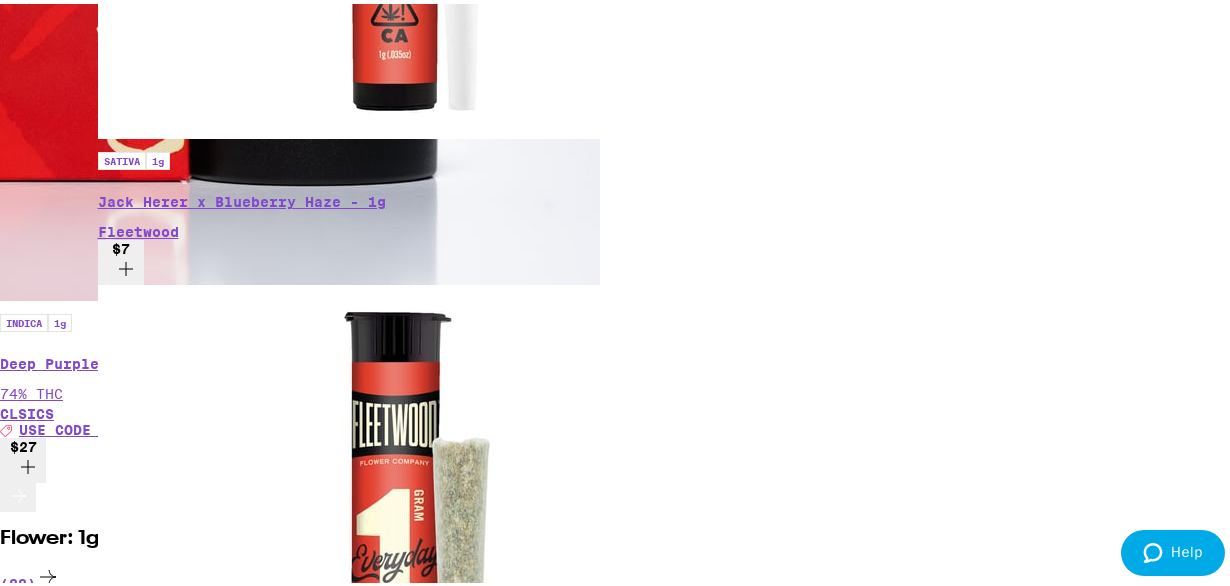 scroll, scrollTop: 4719, scrollLeft: 0, axis: vertical 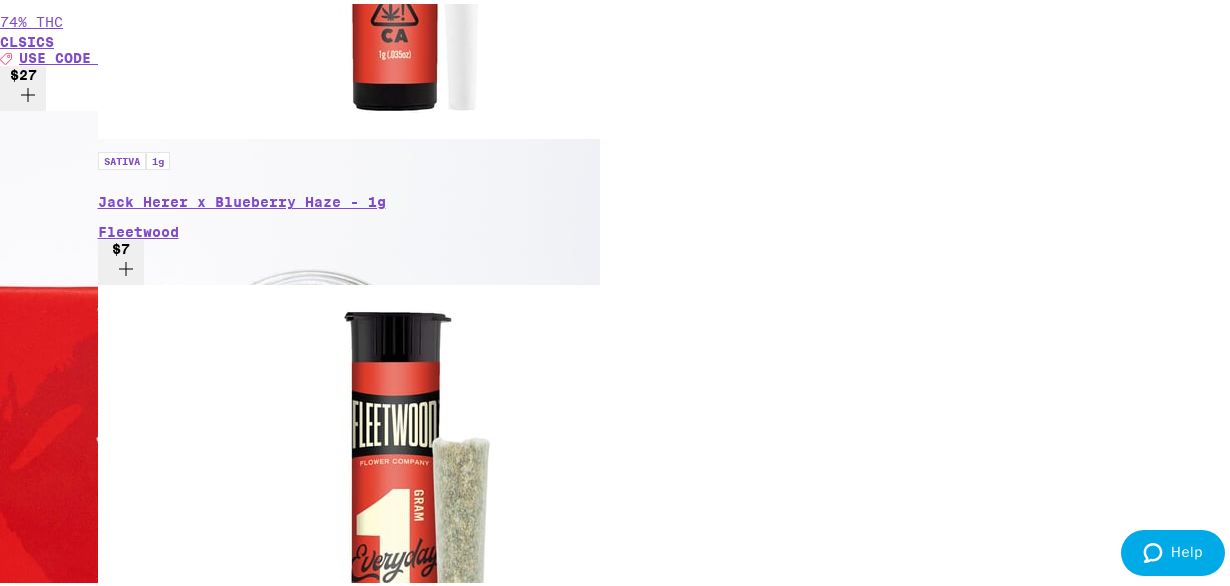 click 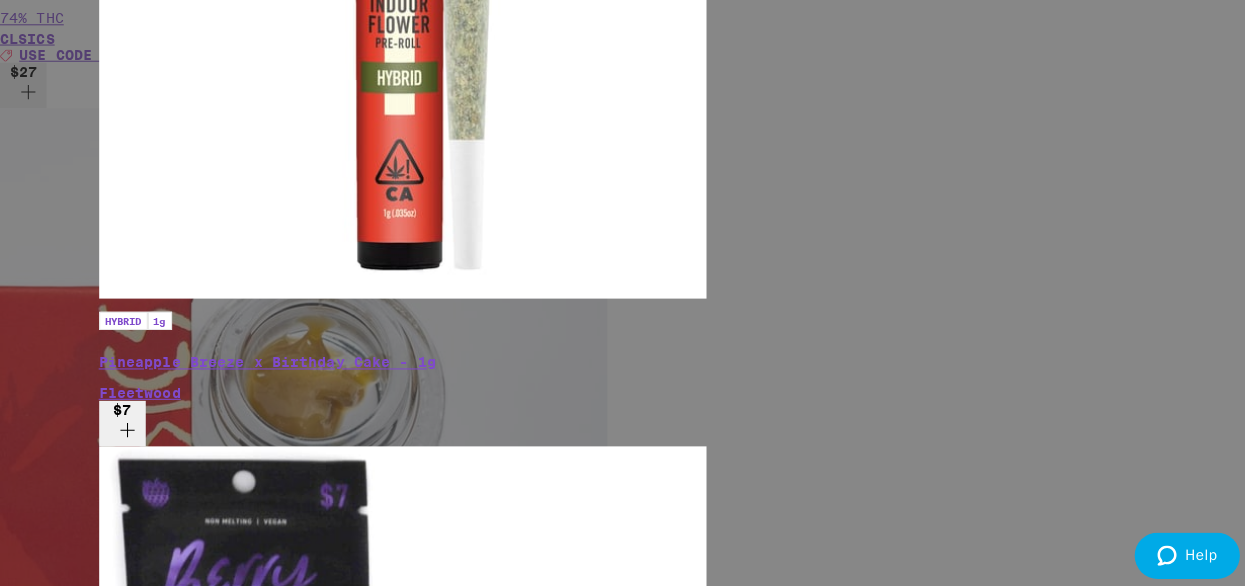 scroll, scrollTop: 4619, scrollLeft: 0, axis: vertical 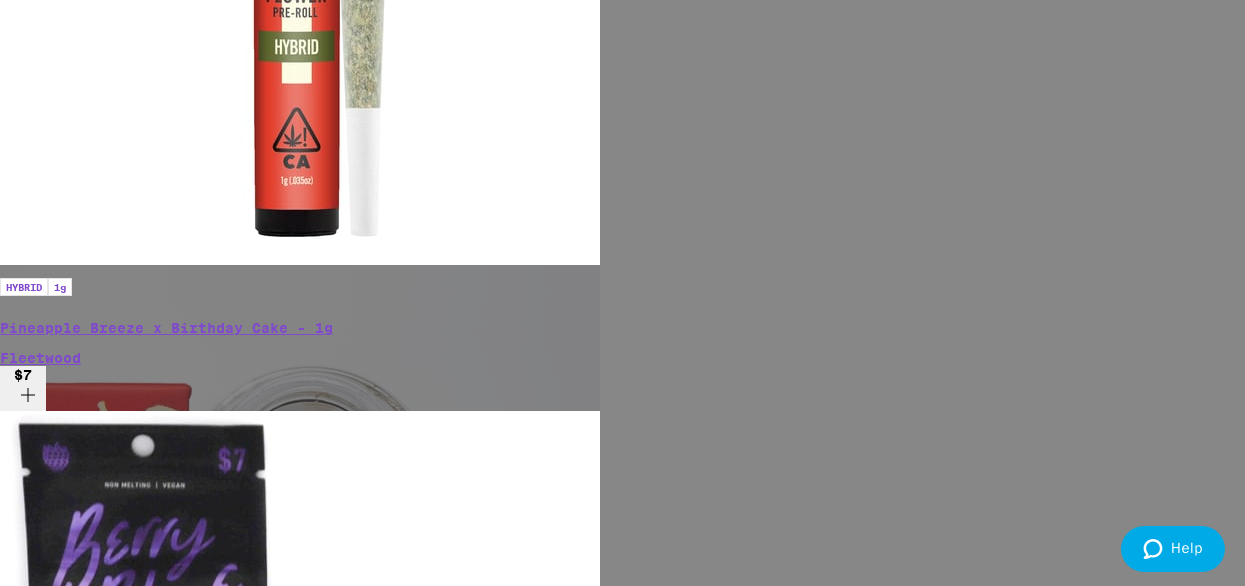 click on "Apply Promo" at bounding box center [55, 5697] 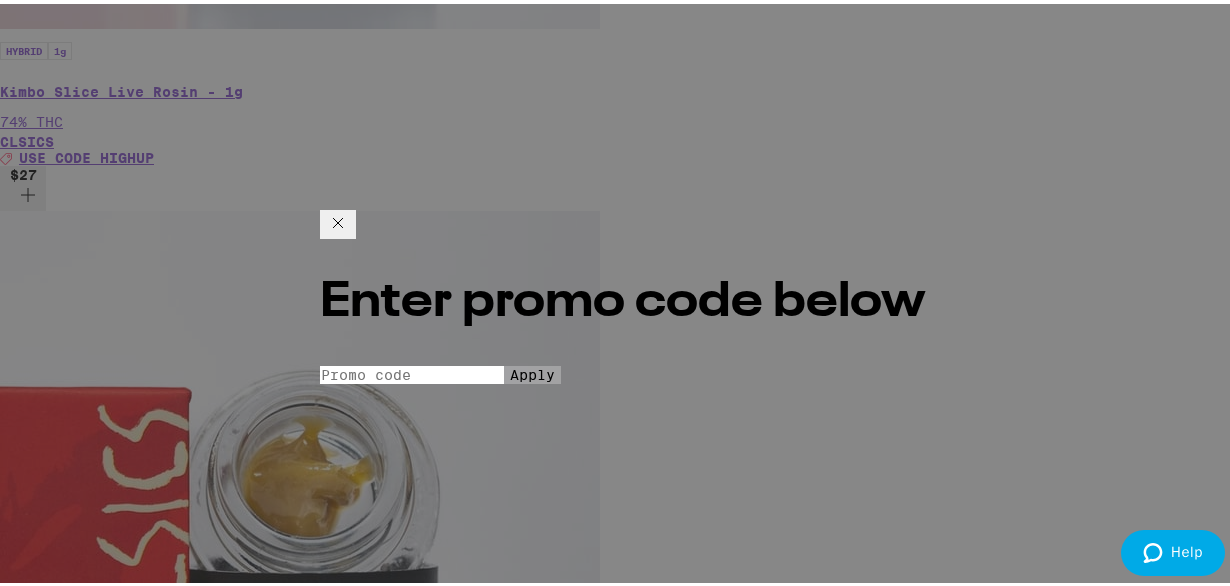 scroll, scrollTop: 4824, scrollLeft: 0, axis: vertical 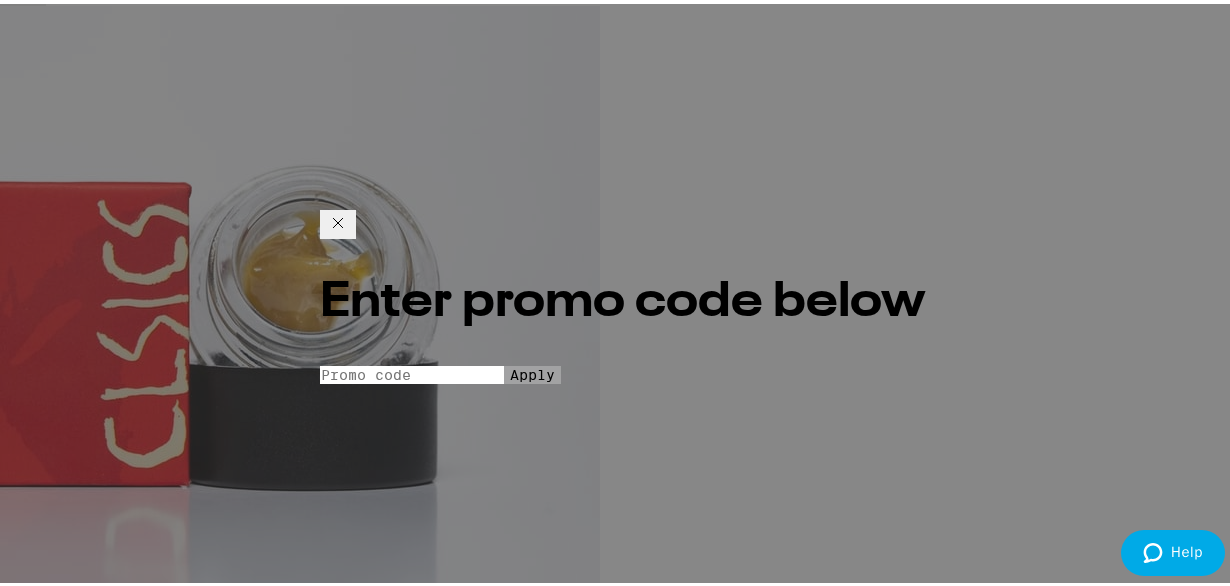 click on "Promo Code" at bounding box center (412, 371) 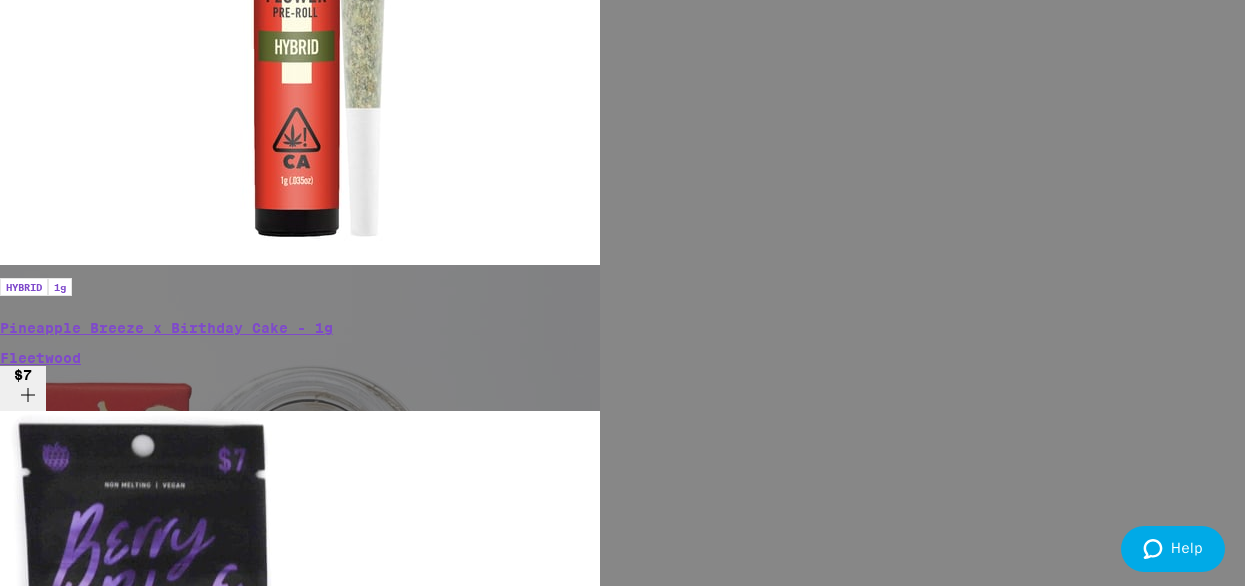 scroll, scrollTop: 4414, scrollLeft: 0, axis: vertical 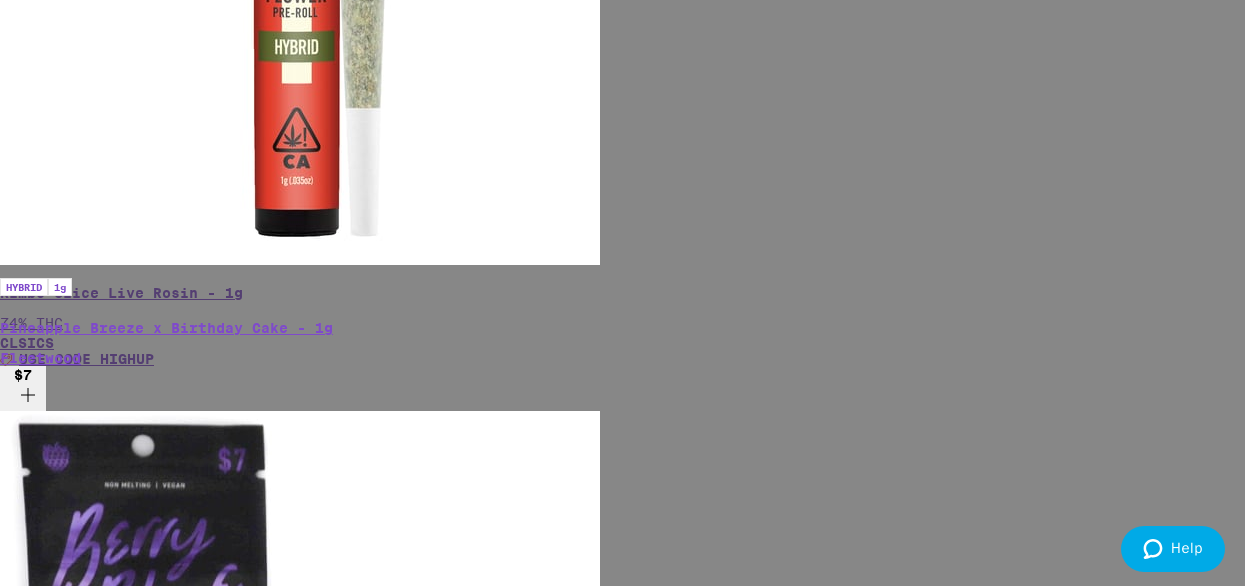 click on "Schedule a delivery! We start delivering at 6:00pm." at bounding box center (622, -4956) 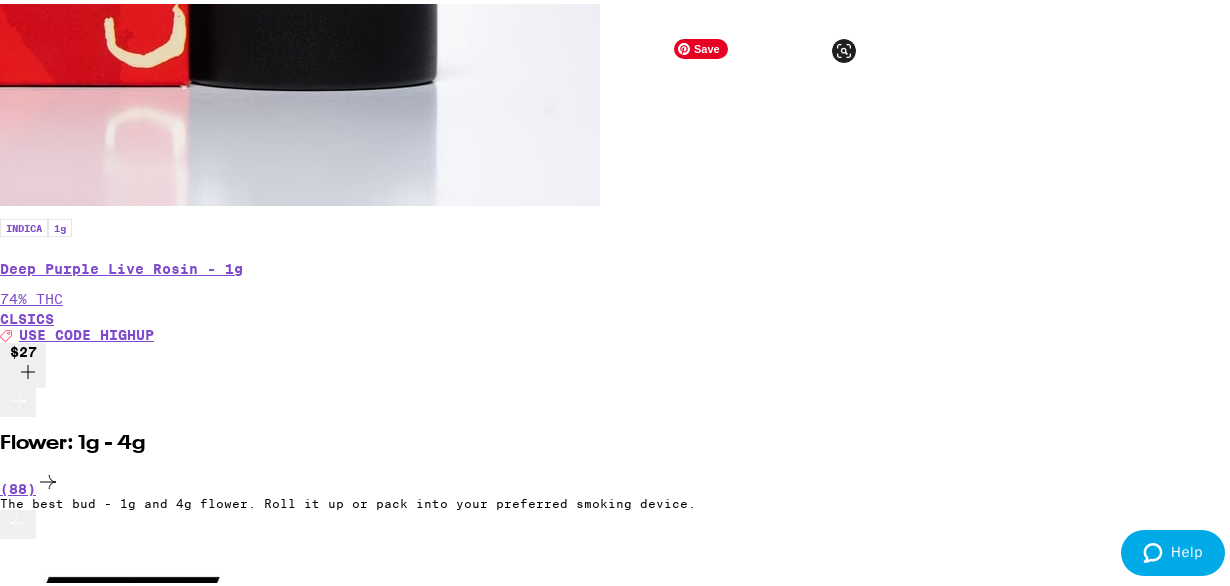 scroll, scrollTop: 5029, scrollLeft: 0, axis: vertical 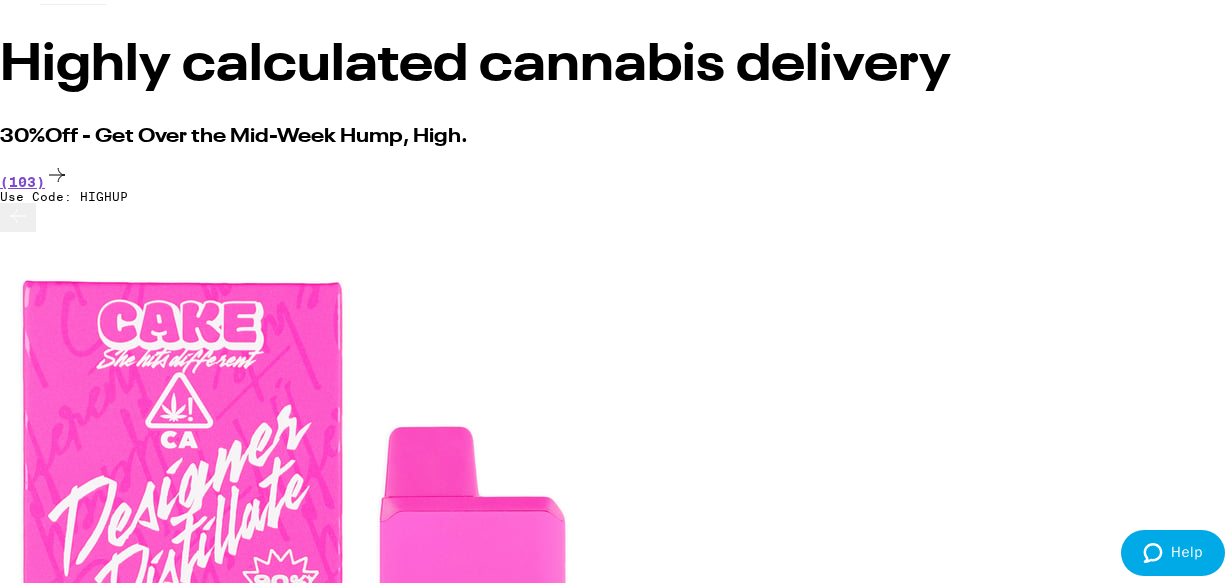 click 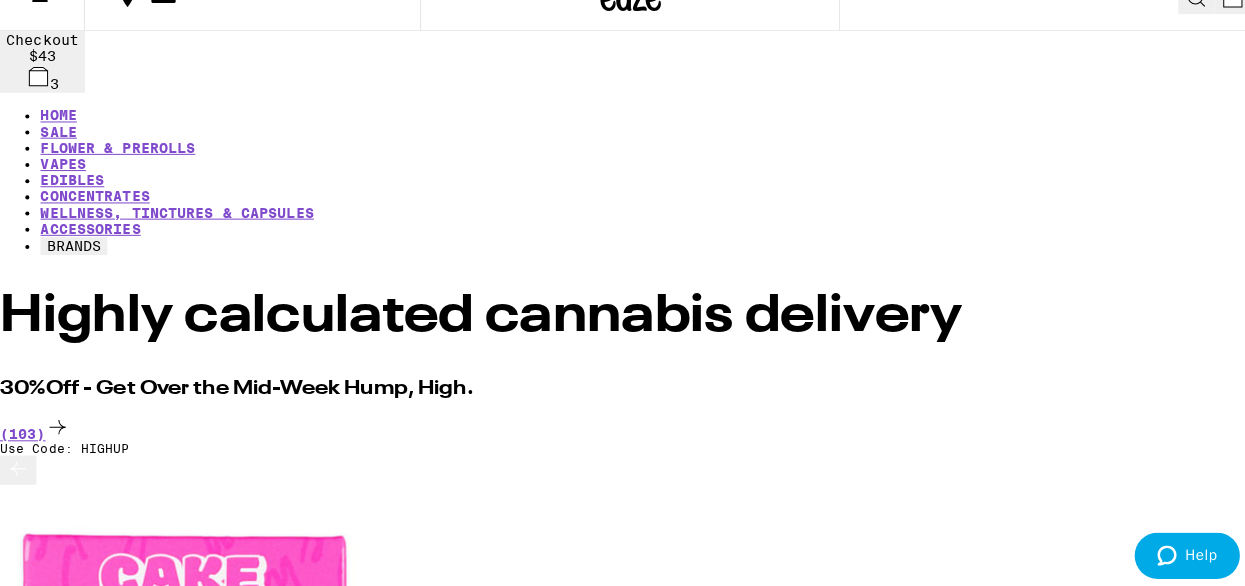 scroll, scrollTop: 0, scrollLeft: 0, axis: both 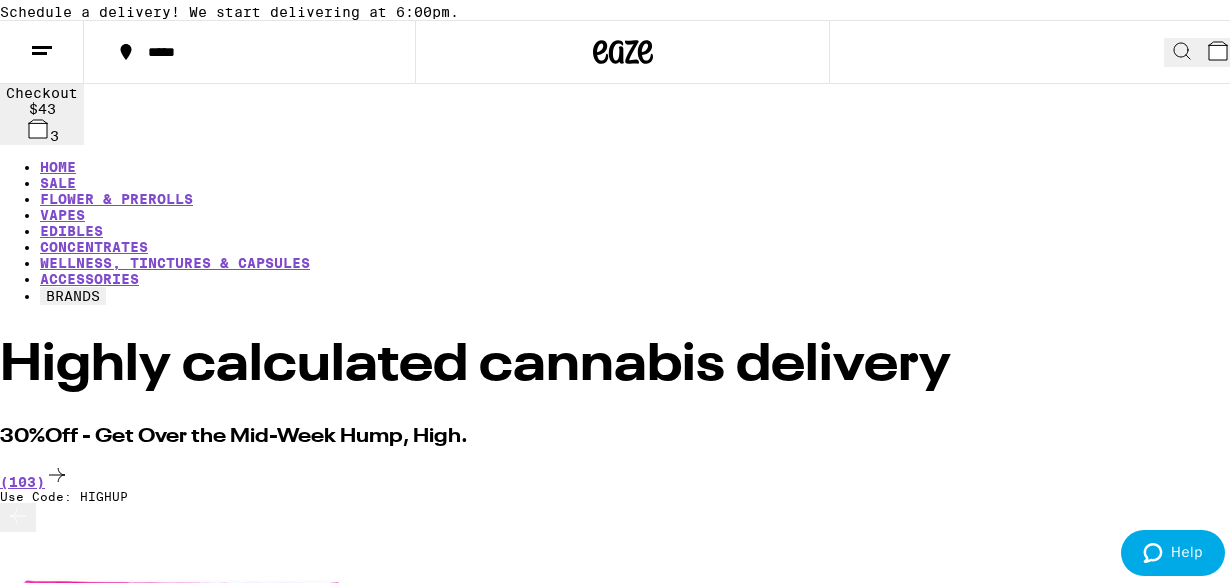click 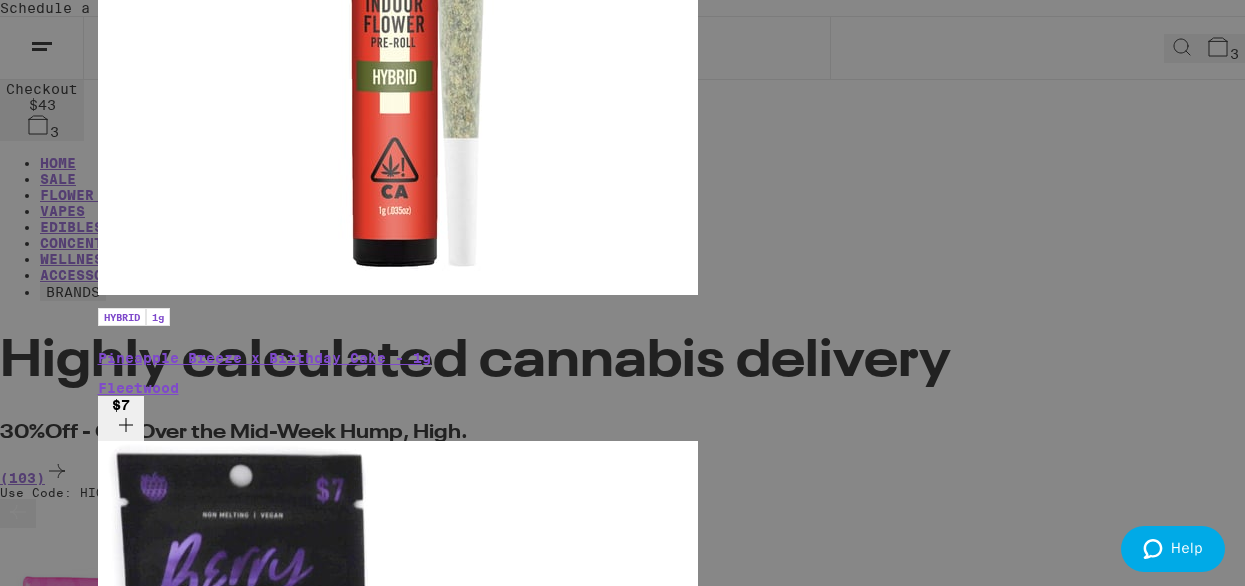 click on "Apply Promo" at bounding box center (153, 5667) 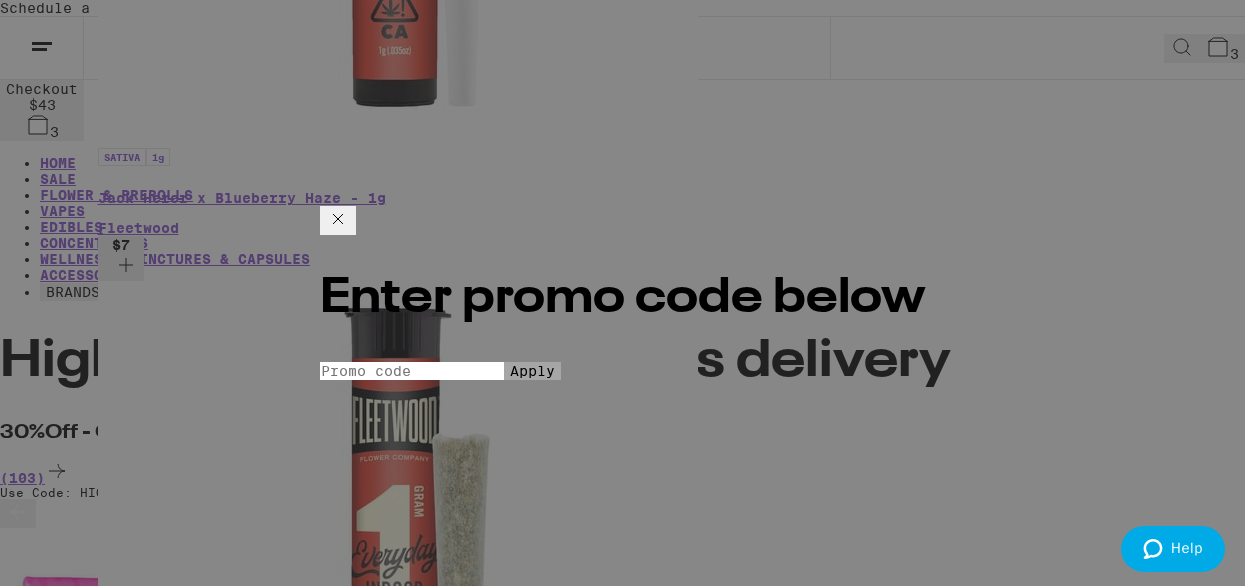 click on "Enter promo code below Promo Code Apply" at bounding box center [622, 293] 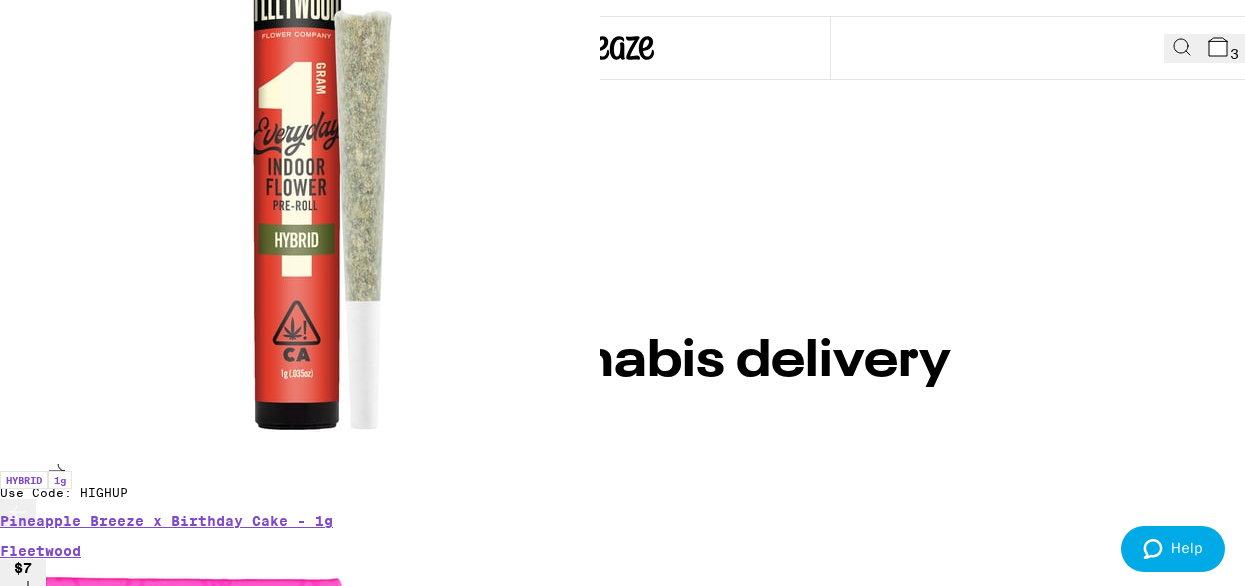 scroll, scrollTop: 586, scrollLeft: 0, axis: vertical 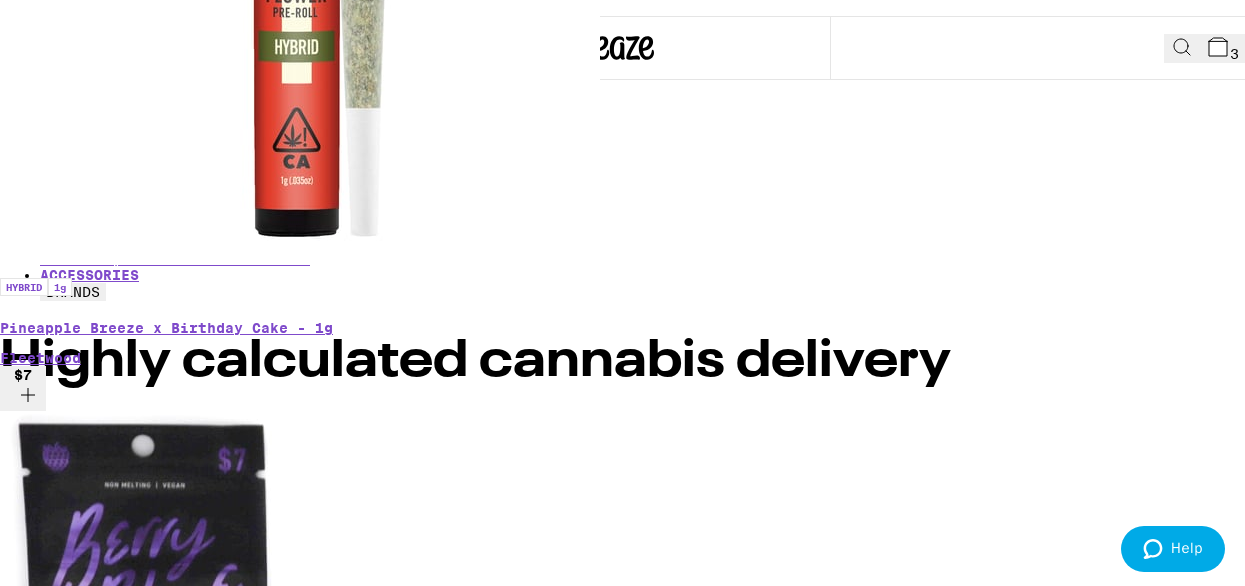 click on "Apply Promo" at bounding box center (55, 5697) 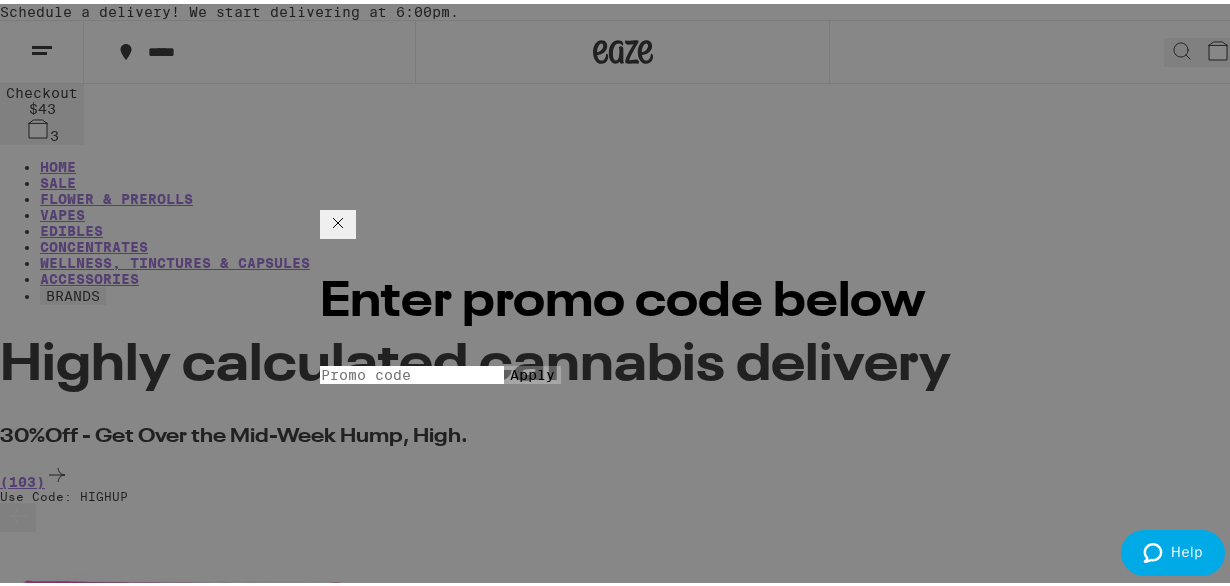 click on "Promo Code Apply" 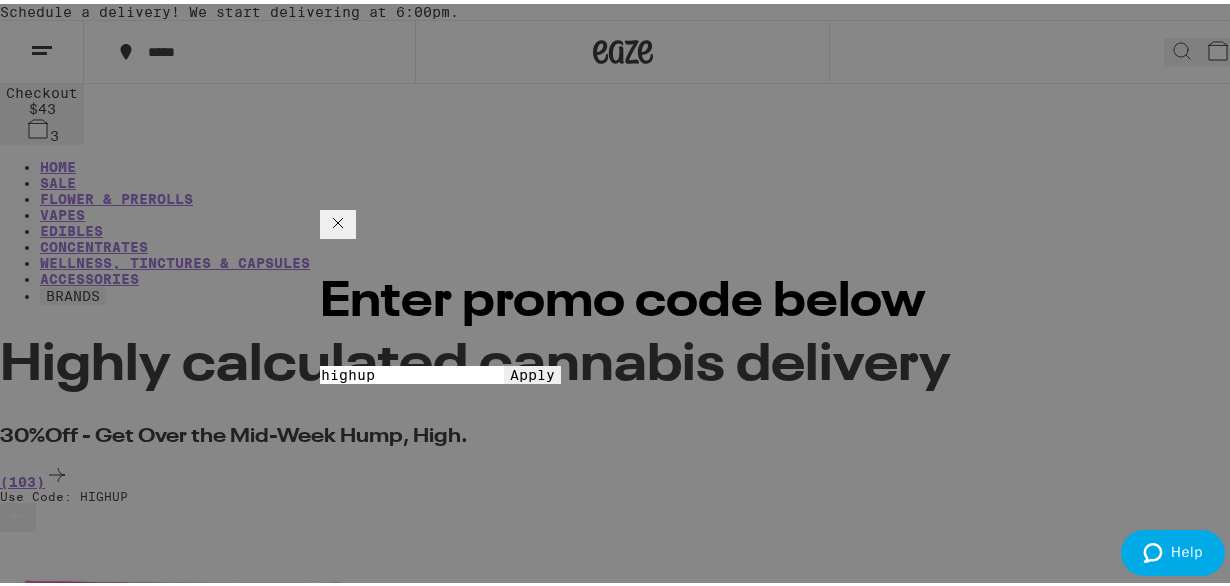 type on "highup" 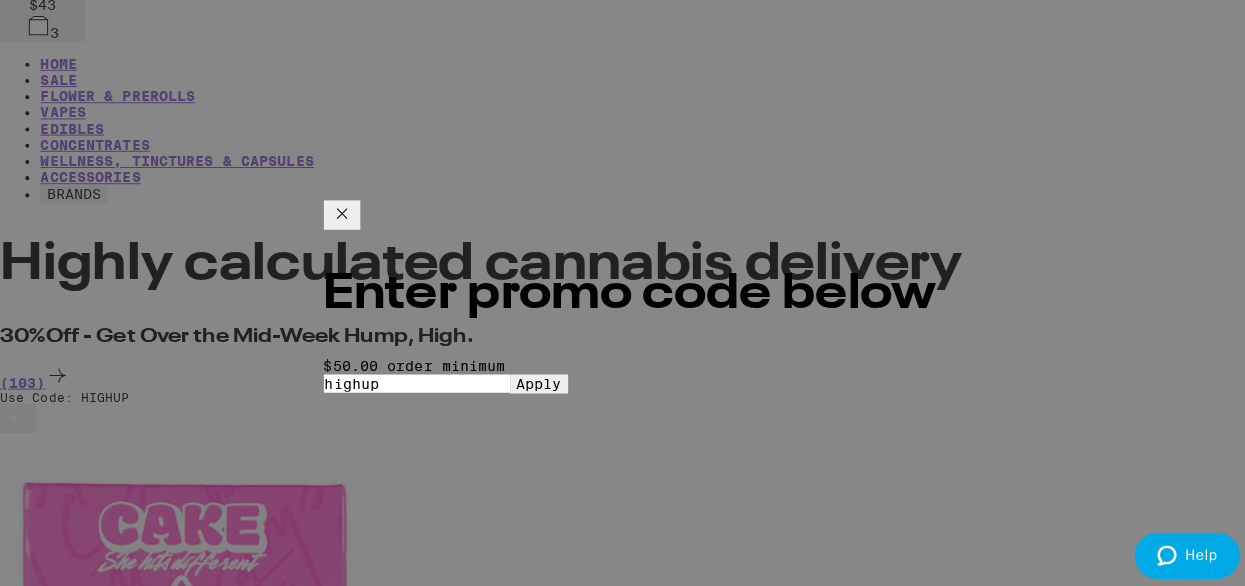 scroll, scrollTop: 0, scrollLeft: 0, axis: both 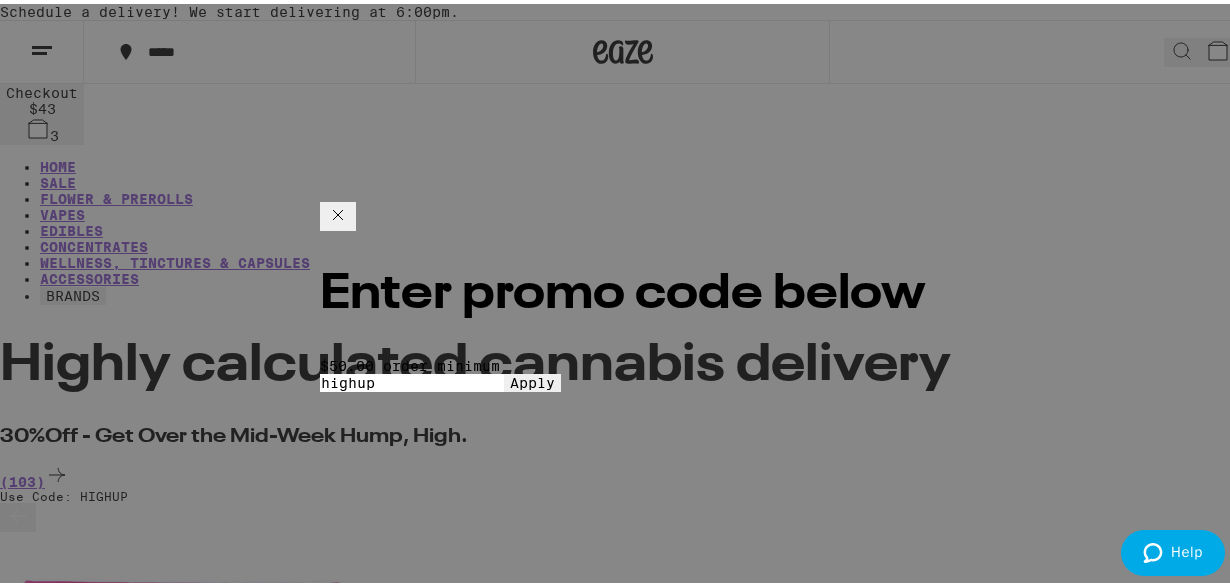 click 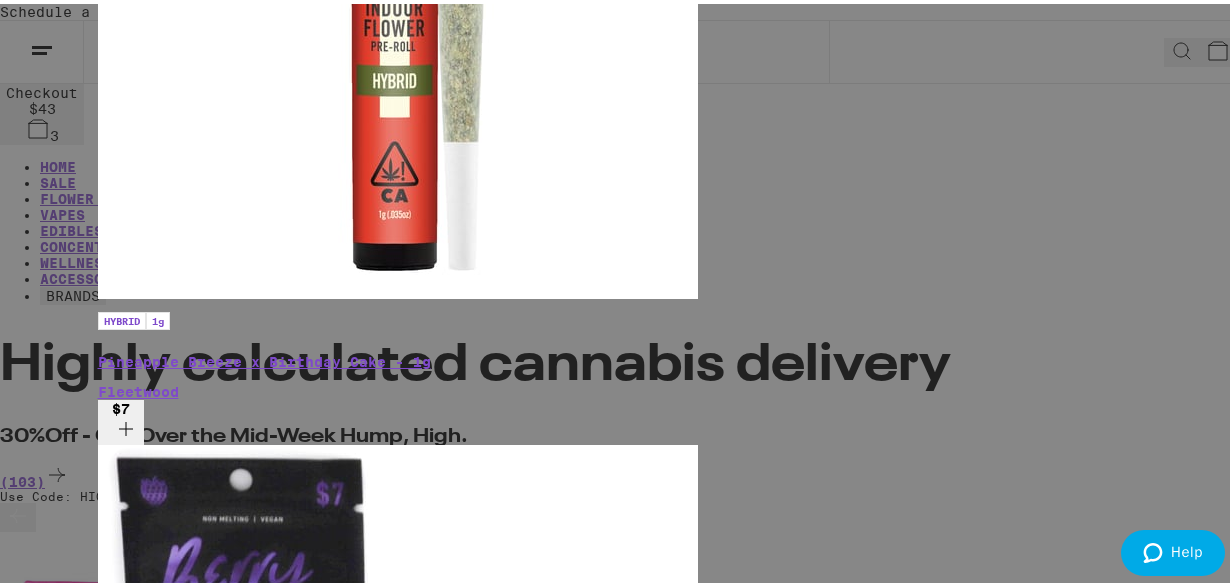 type 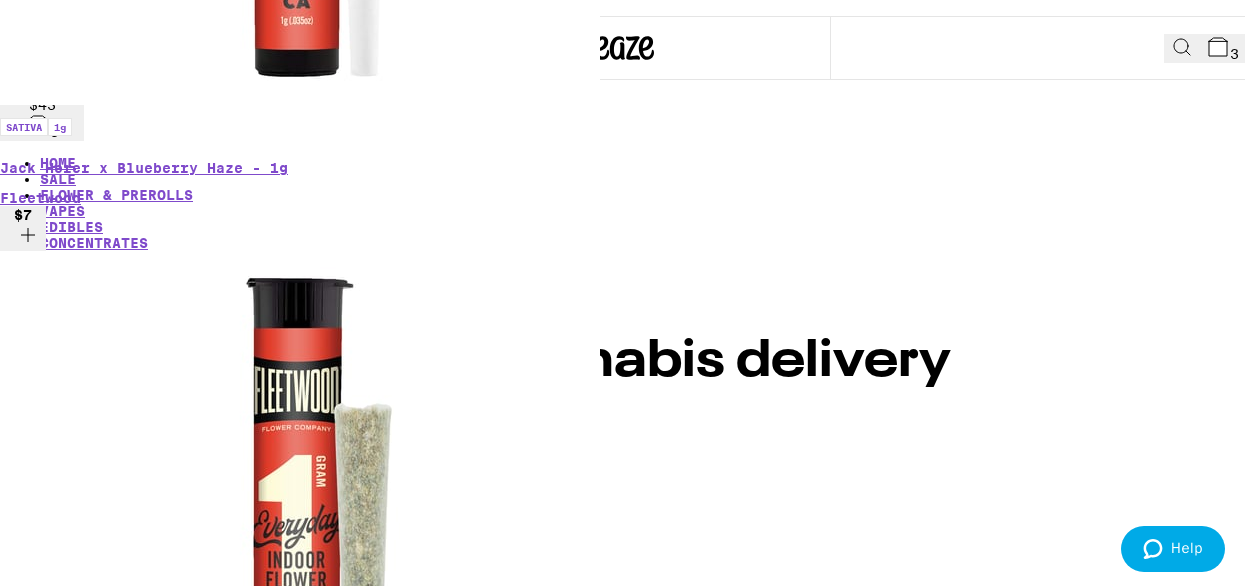 scroll, scrollTop: 5129, scrollLeft: 0, axis: vertical 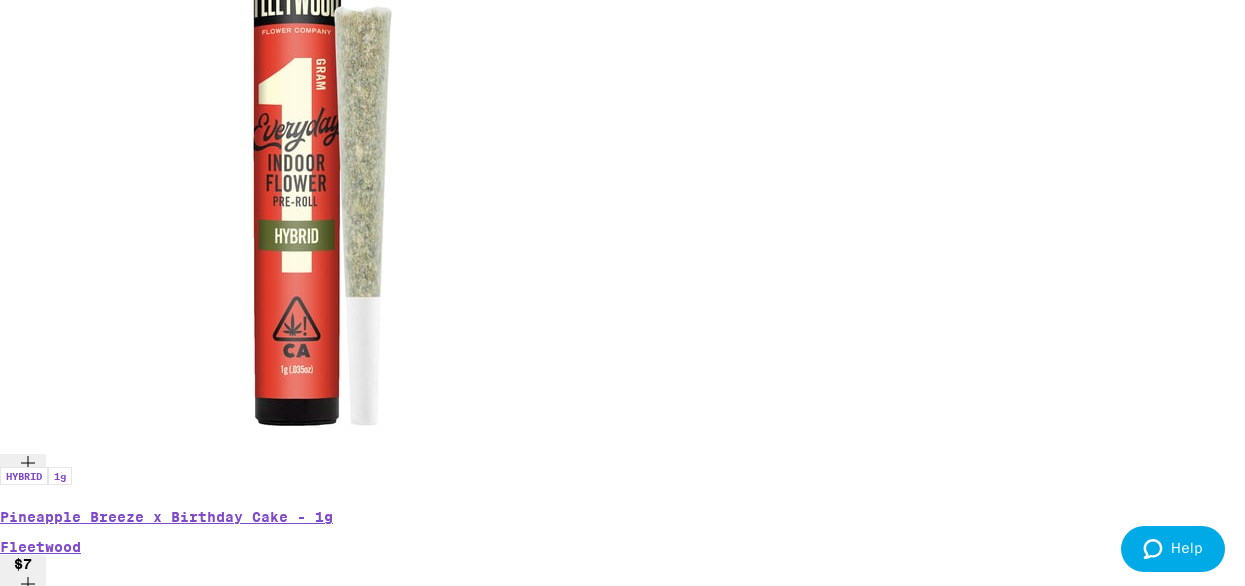 click 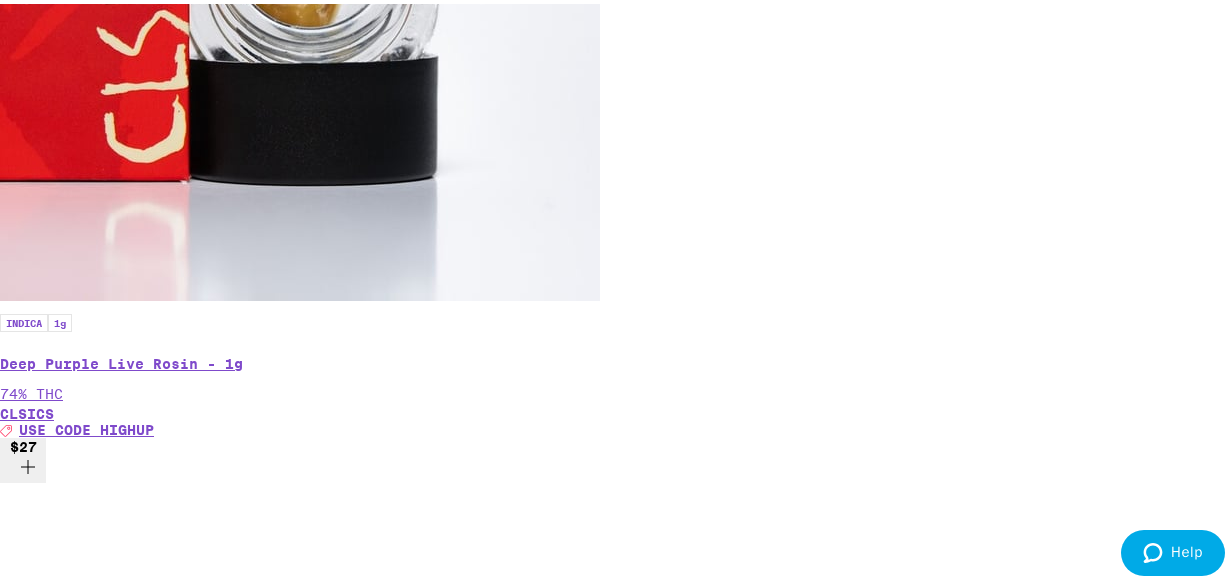 scroll, scrollTop: 0, scrollLeft: 0, axis: both 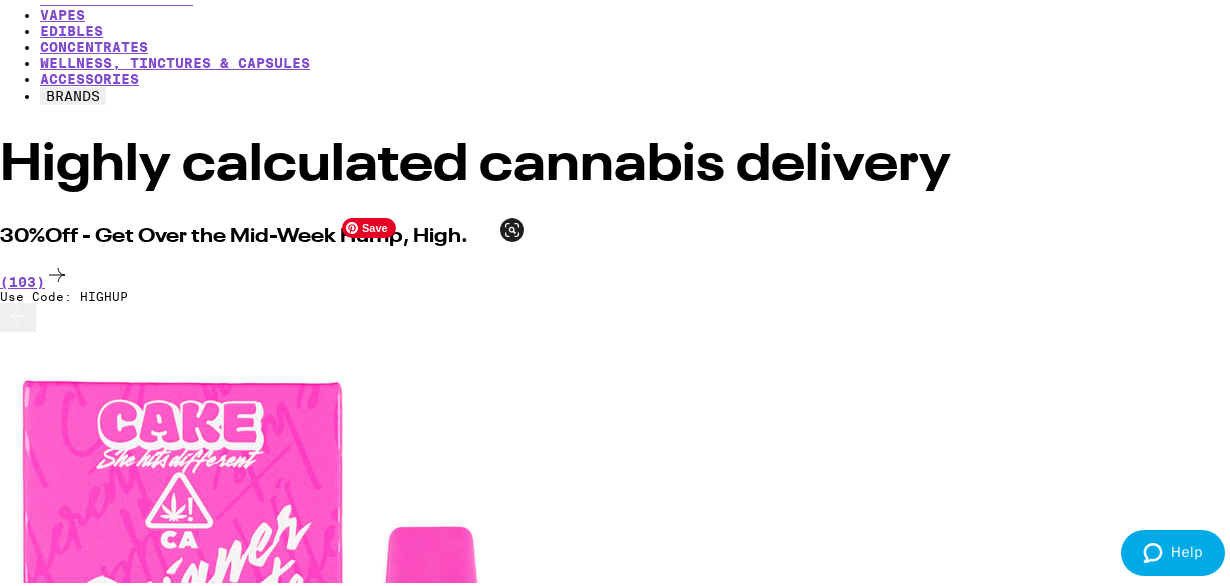 click at bounding box center (0, 3272) 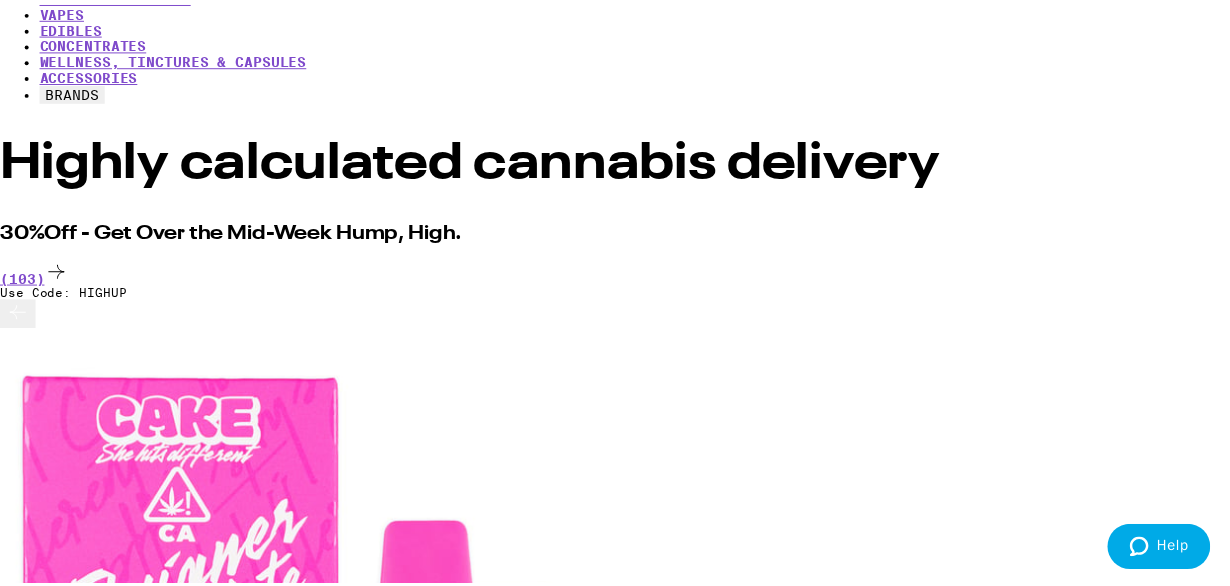 scroll, scrollTop: 0, scrollLeft: 0, axis: both 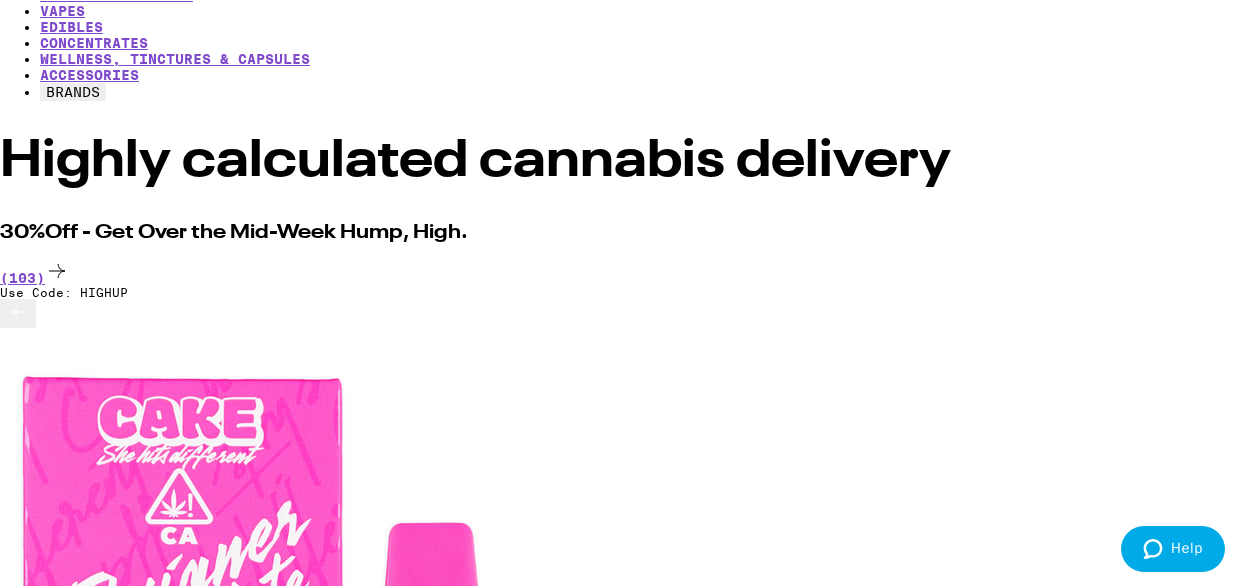 click on "Add To Bag" at bounding box center (51, 67955) 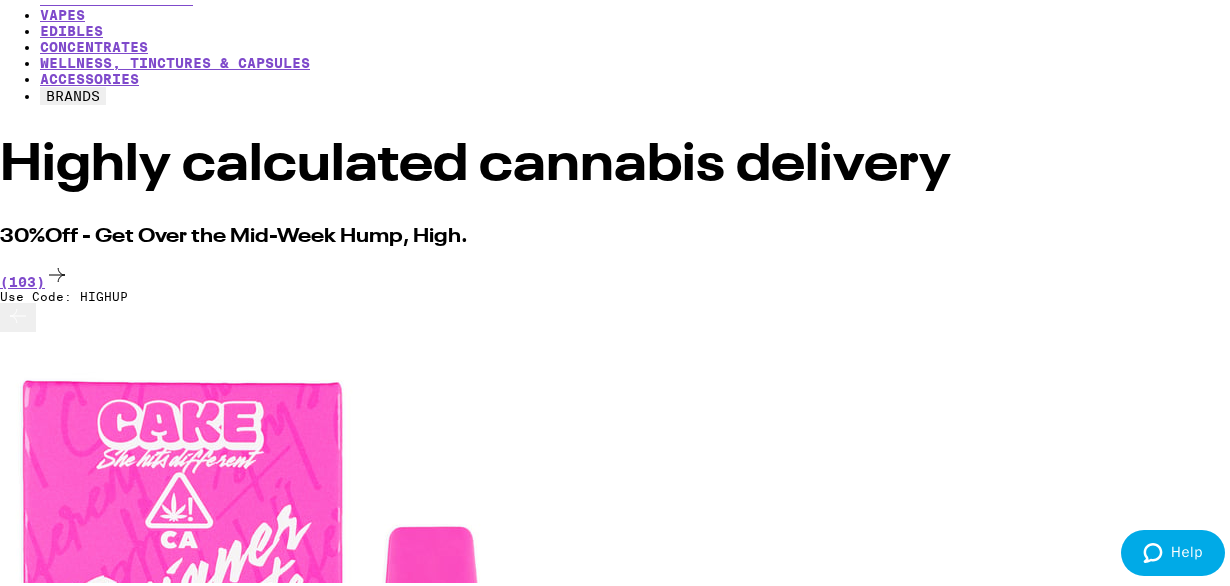 click 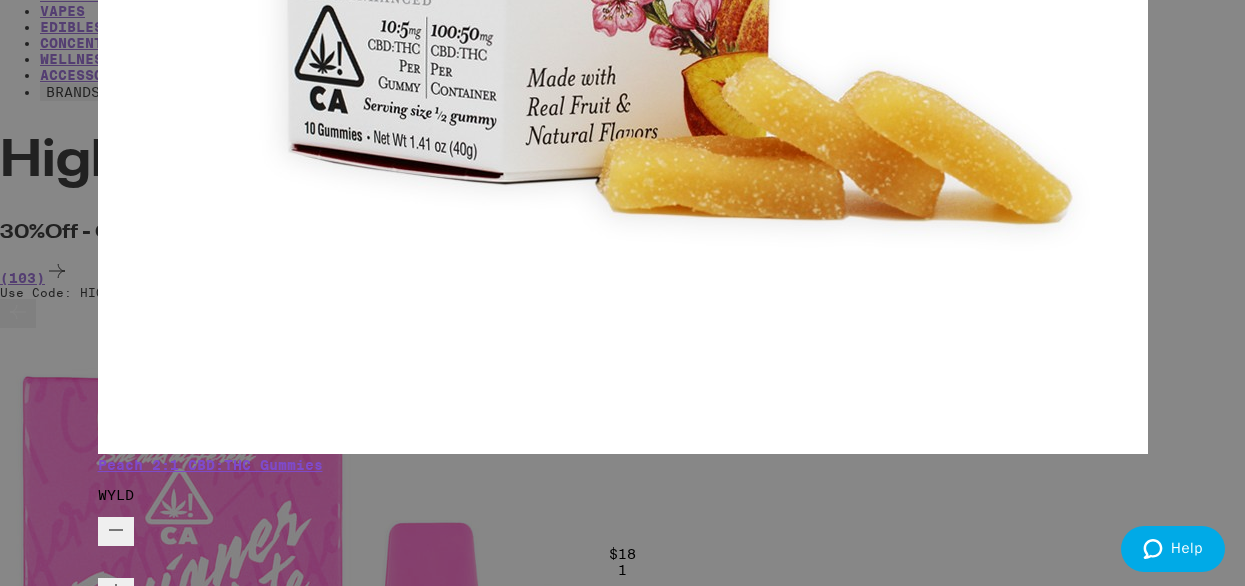 click on "Apply Promo" at bounding box center [153, 2548] 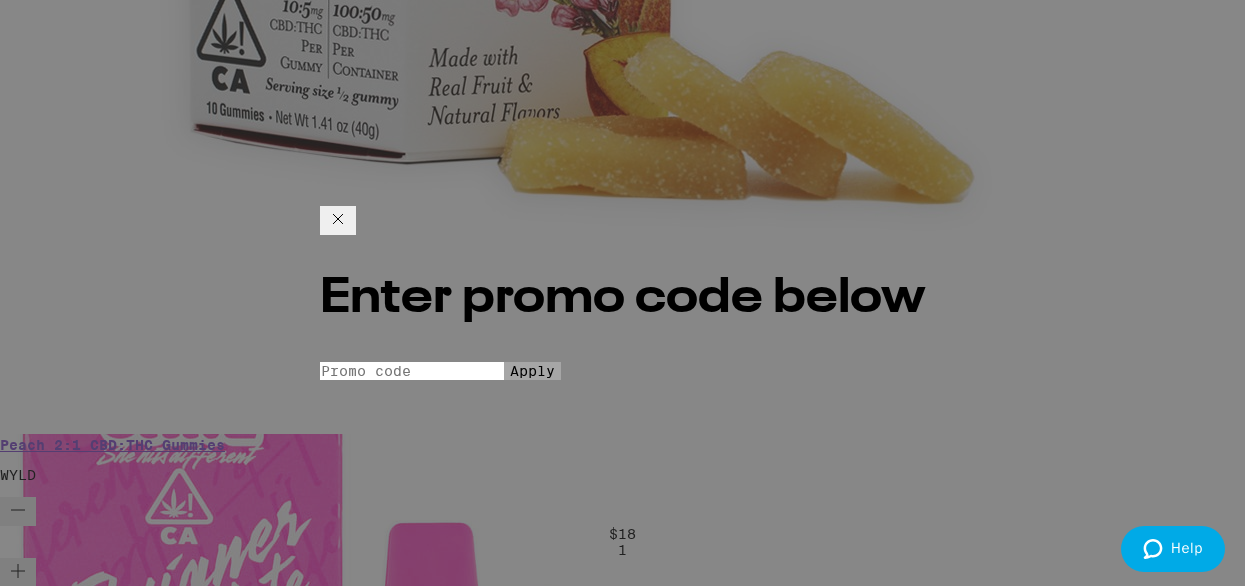 click on "Promo Code" at bounding box center [412, 371] 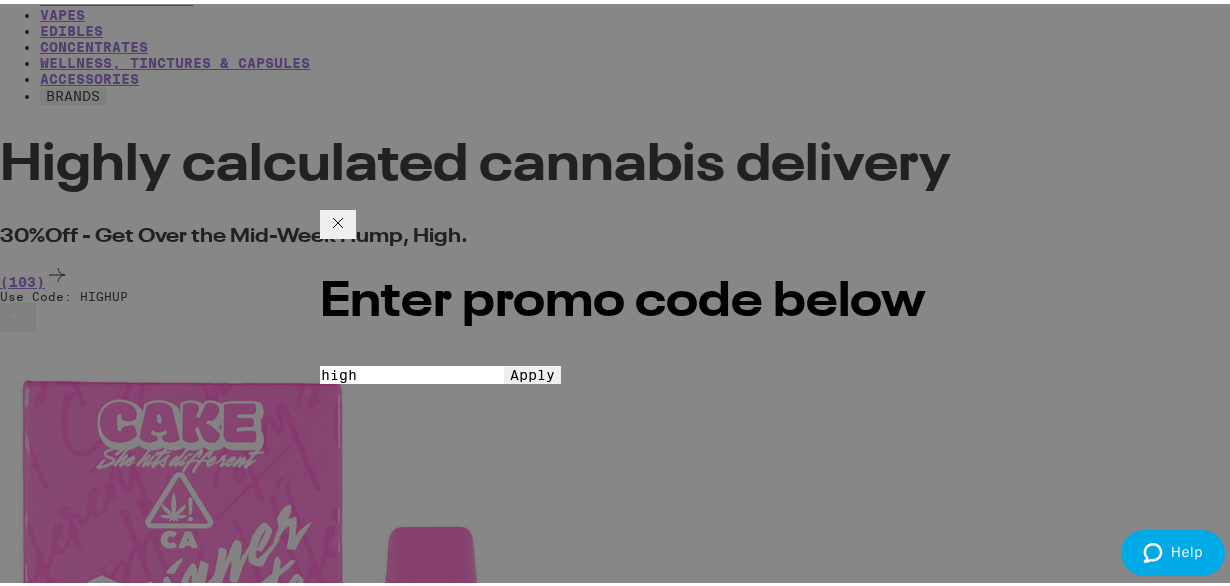 scroll, scrollTop: 0, scrollLeft: 0, axis: both 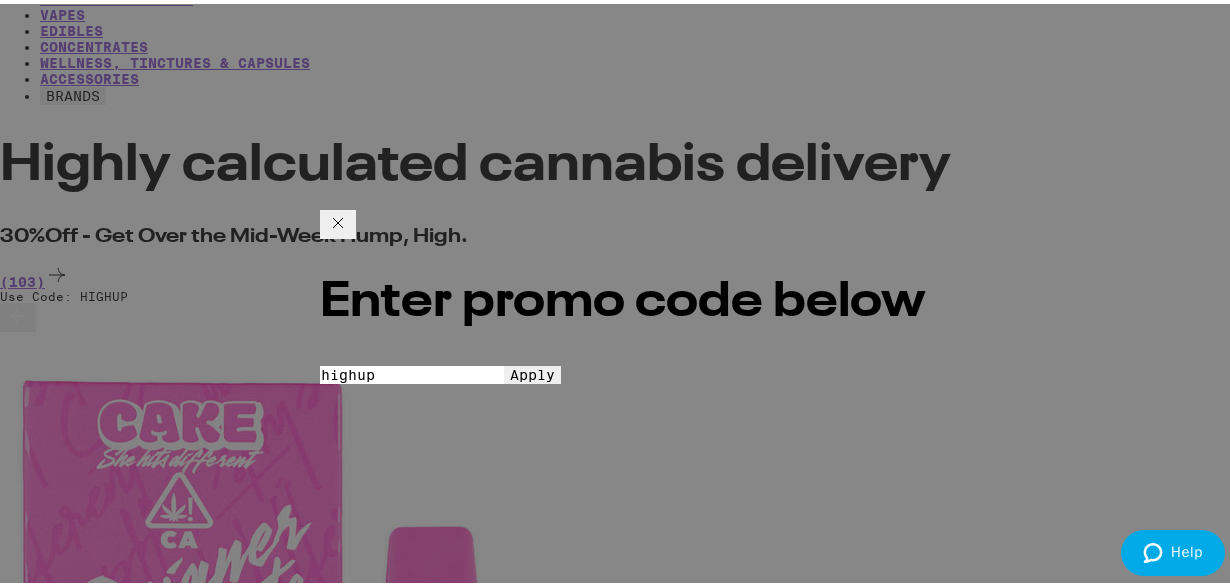 type on "highup" 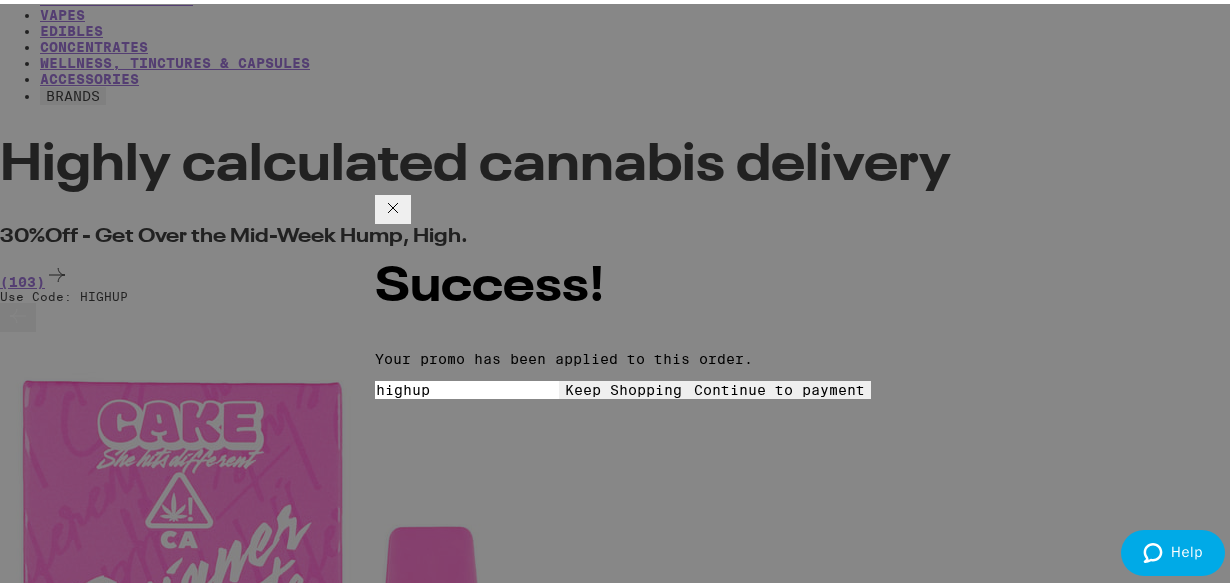 click on "Continue to payment" at bounding box center [779, 386] 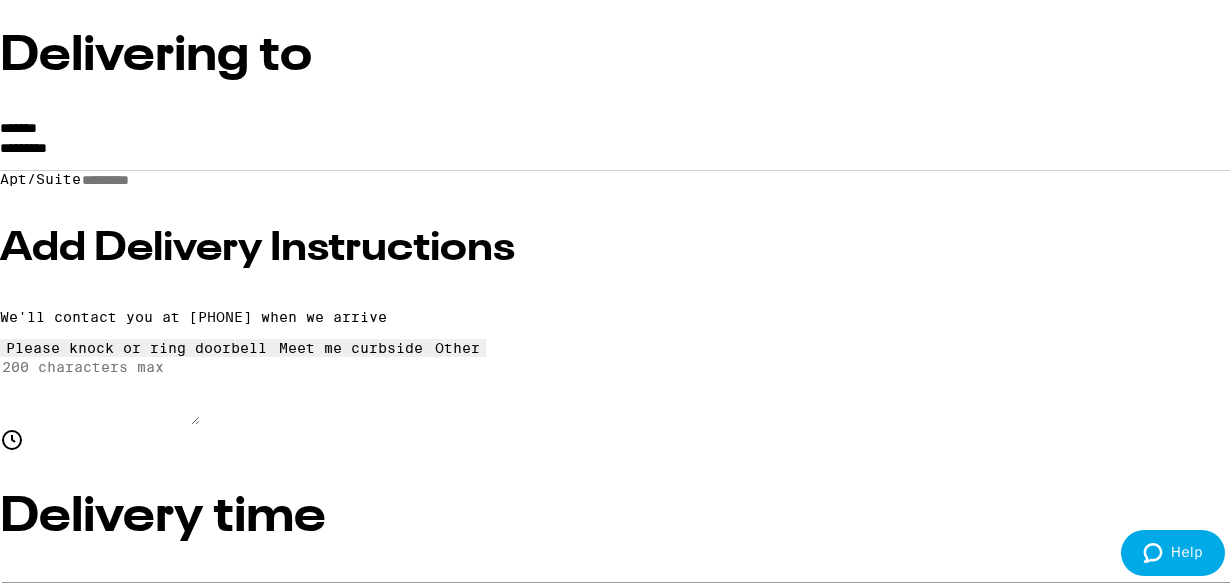 scroll, scrollTop: 300, scrollLeft: 0, axis: vertical 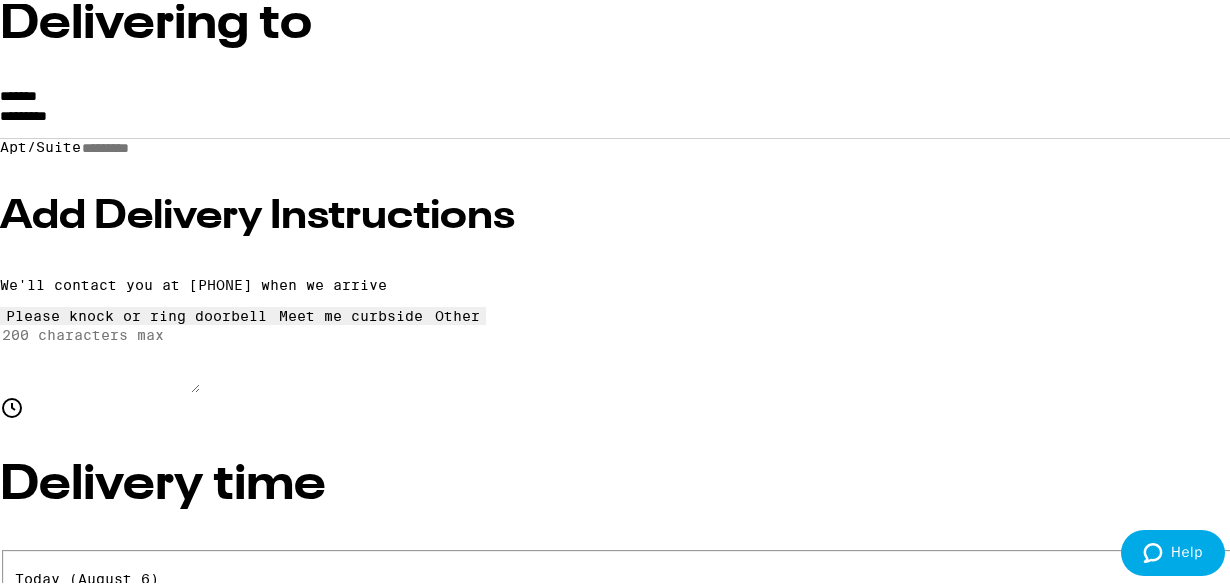 click on "6:00pm - 9:00pm" at bounding box center [26, 606] 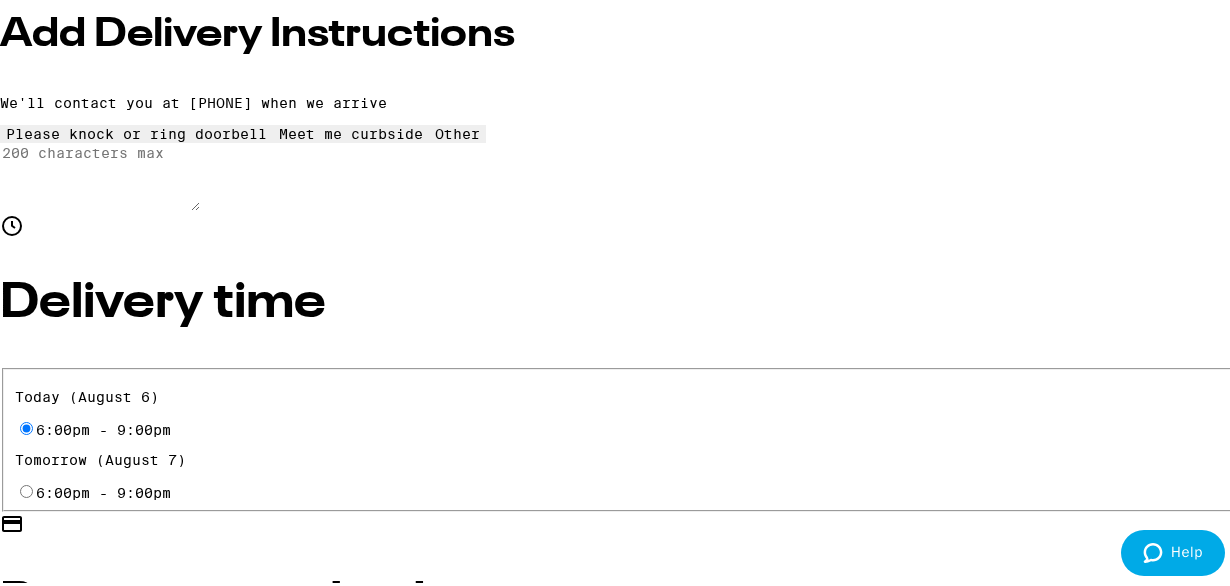 scroll, scrollTop: 600, scrollLeft: 0, axis: vertical 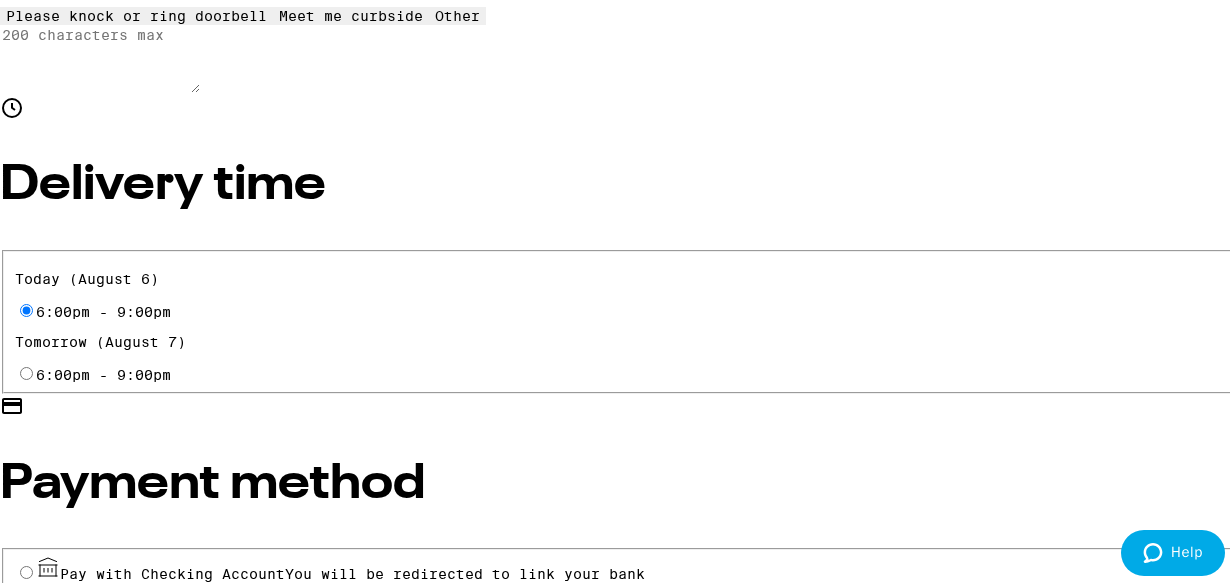 click on "Cash (in person)" at bounding box center [26, 622] 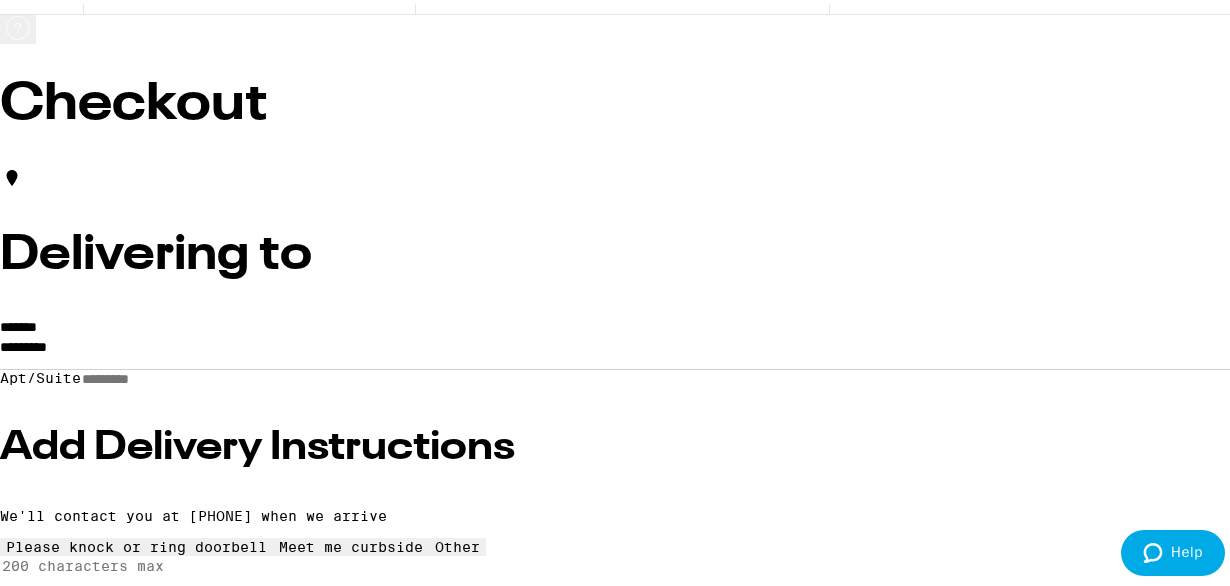 scroll, scrollTop: 100, scrollLeft: 0, axis: vertical 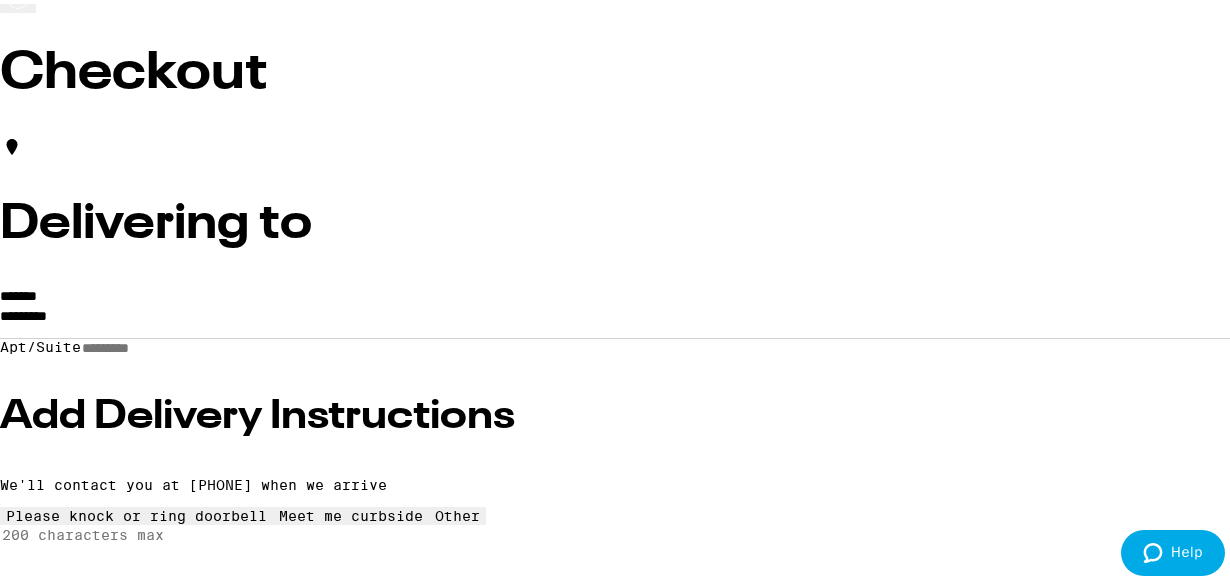 click on "*********" at bounding box center [622, 317] 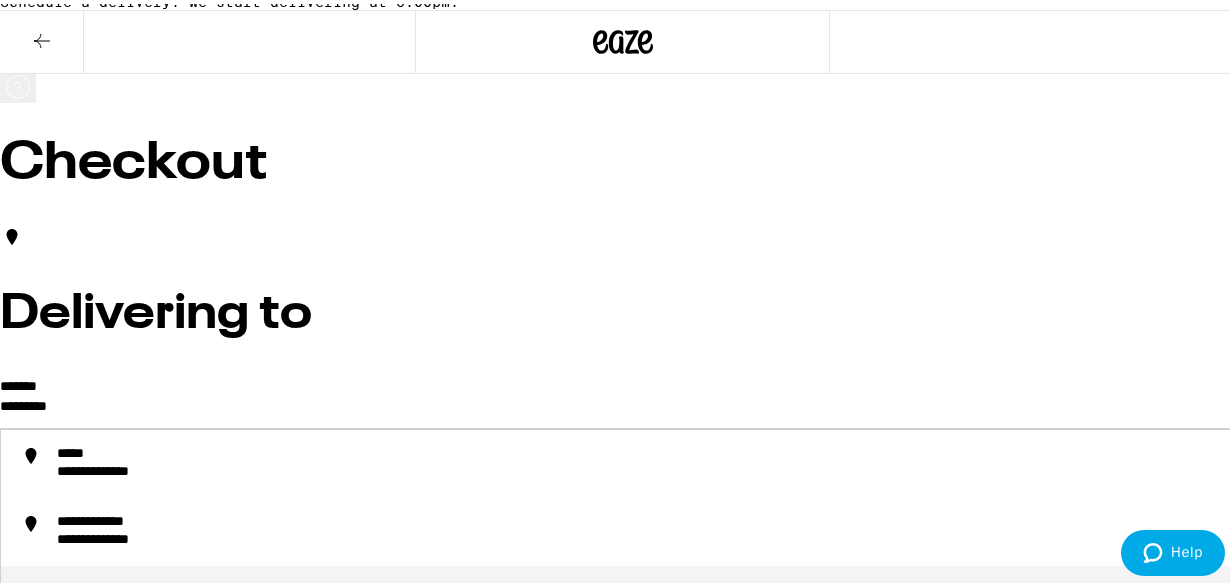 scroll, scrollTop: 0, scrollLeft: 0, axis: both 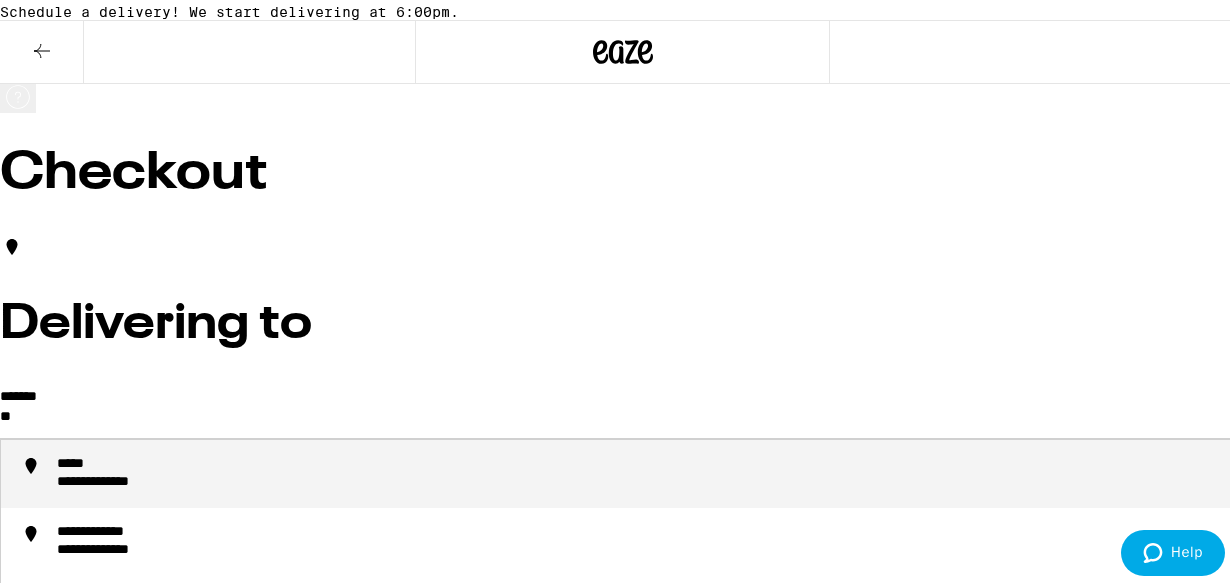 type on "*" 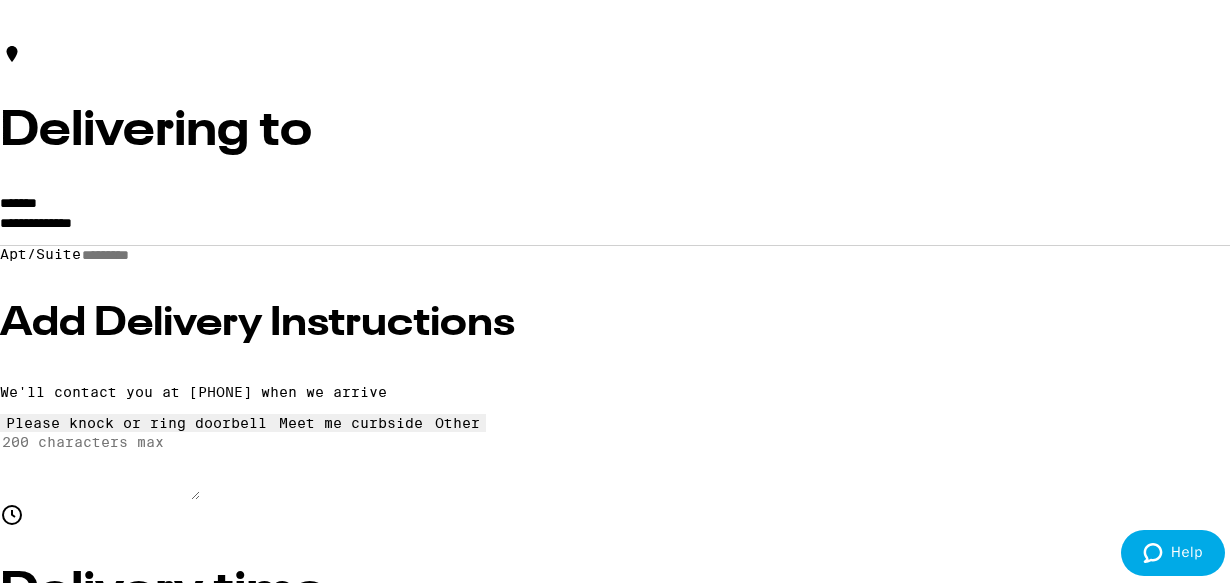 scroll, scrollTop: 200, scrollLeft: 0, axis: vertical 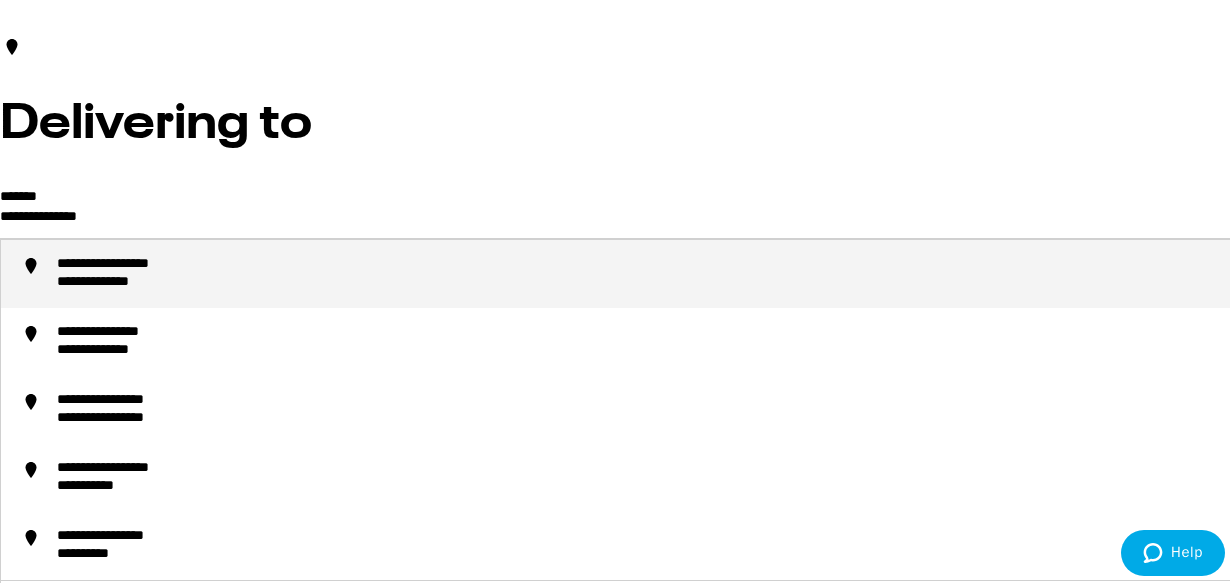 click on "**********" at bounding box center [138, 261] 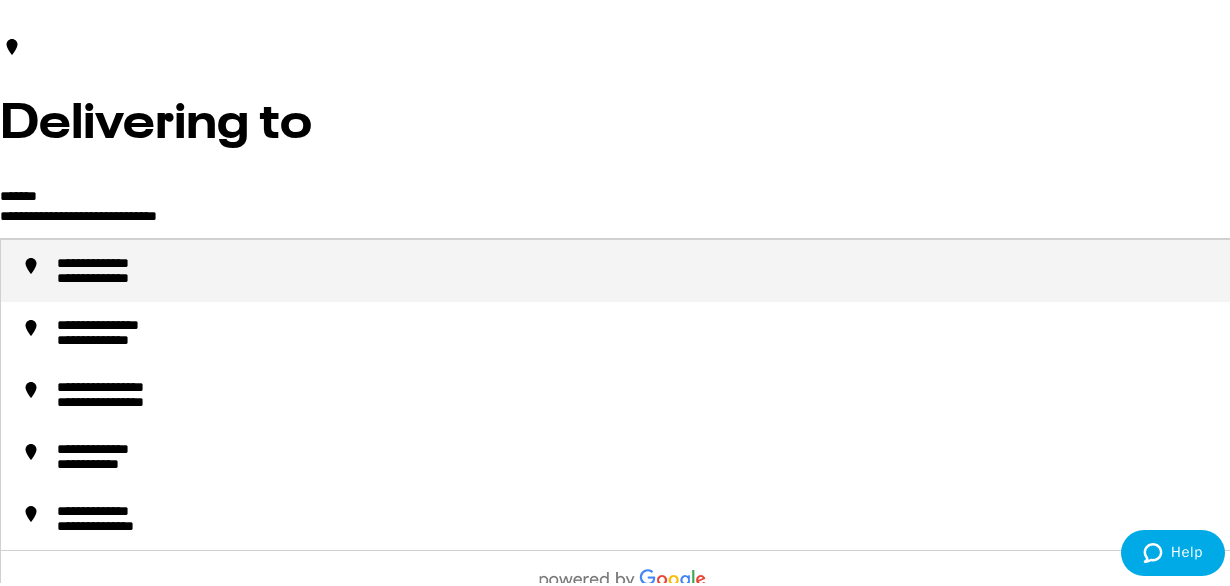 click on "**********" at bounding box center [622, 217] 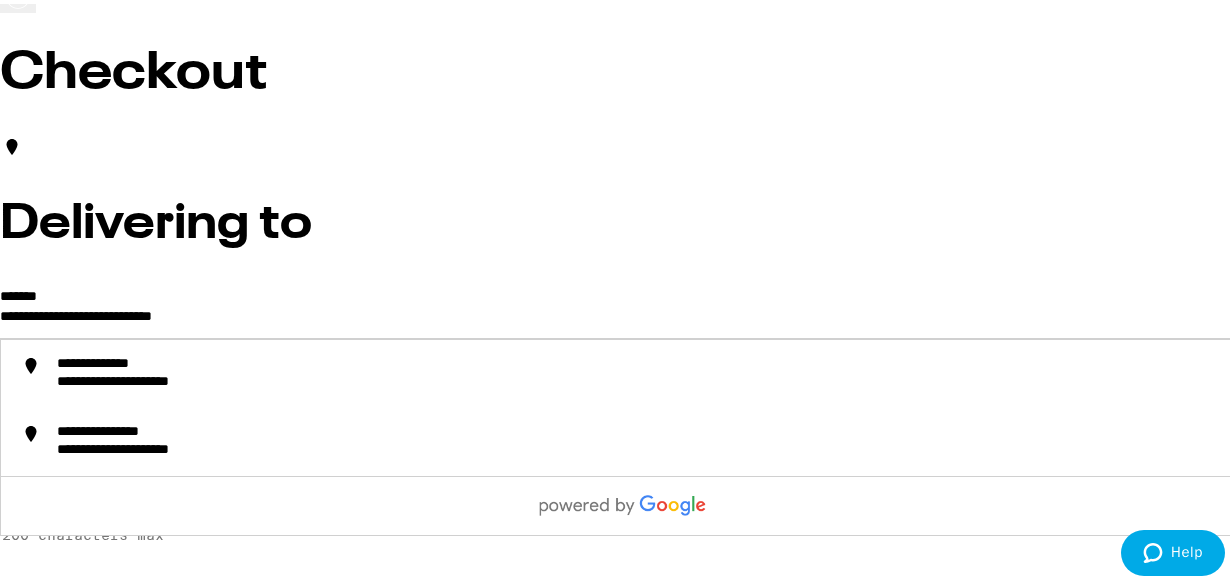 scroll, scrollTop: 200, scrollLeft: 0, axis: vertical 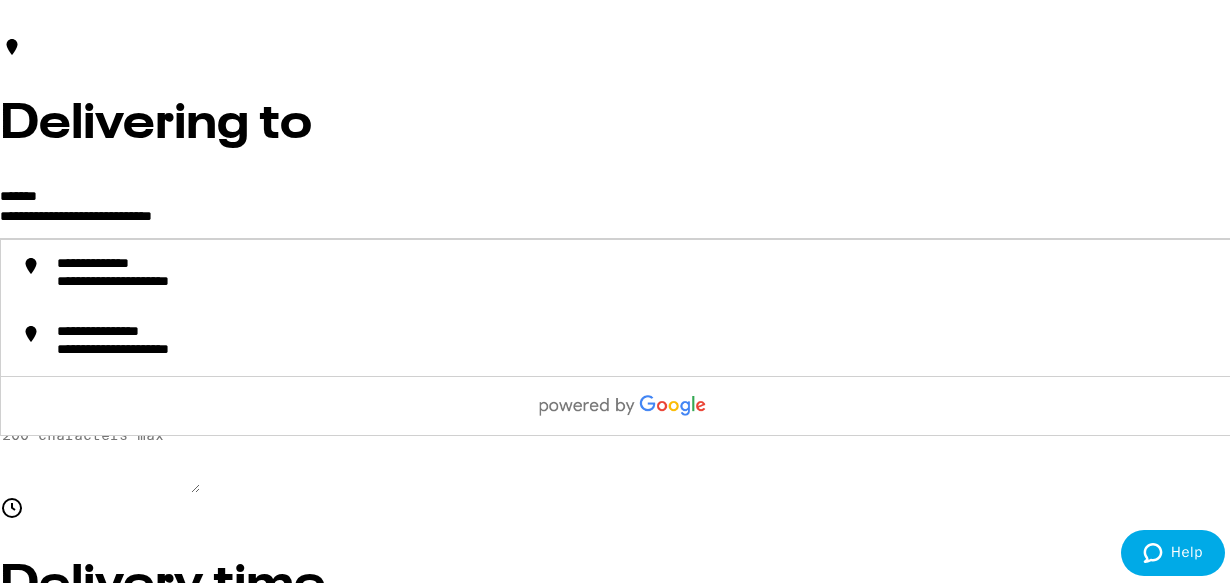 type on "**********" 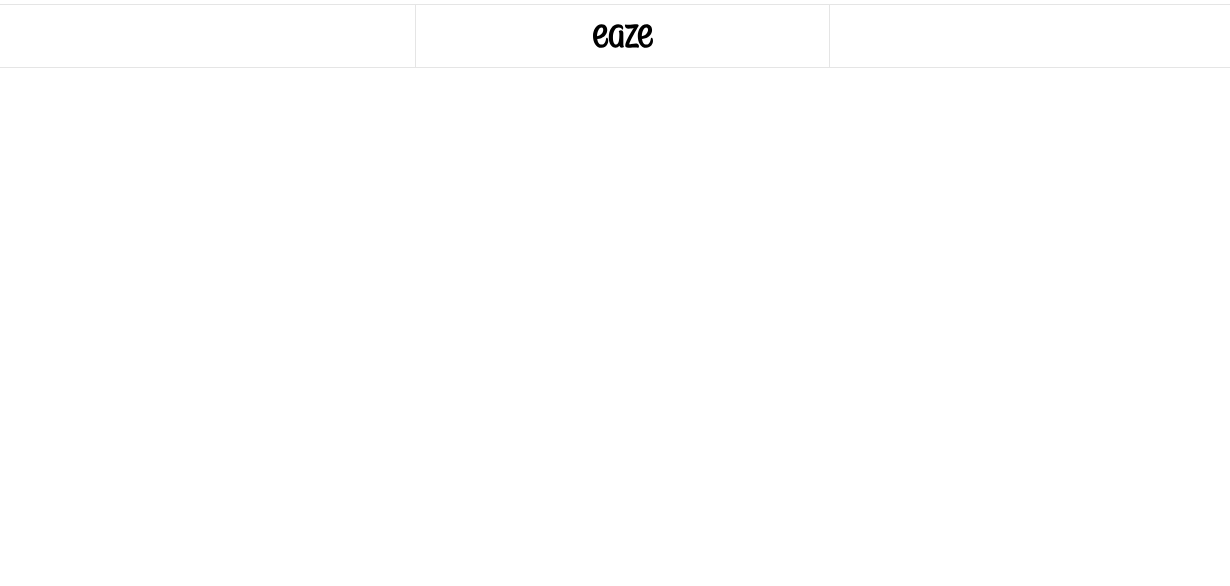 scroll, scrollTop: 0, scrollLeft: 0, axis: both 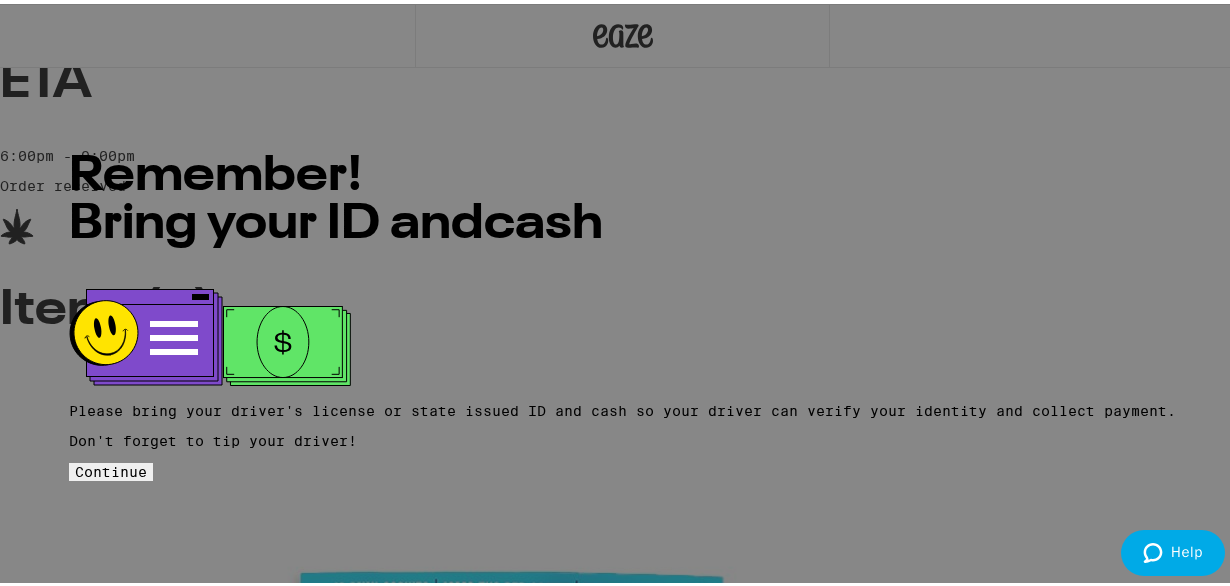 click on "Continue" at bounding box center (111, 468) 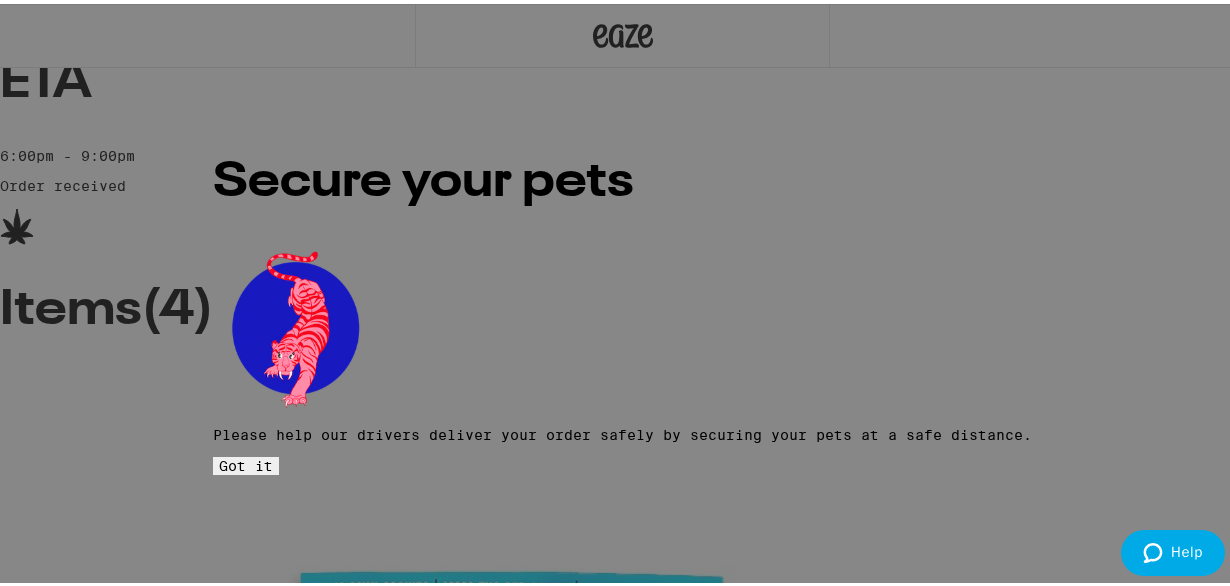 click on "Got it" at bounding box center (246, 462) 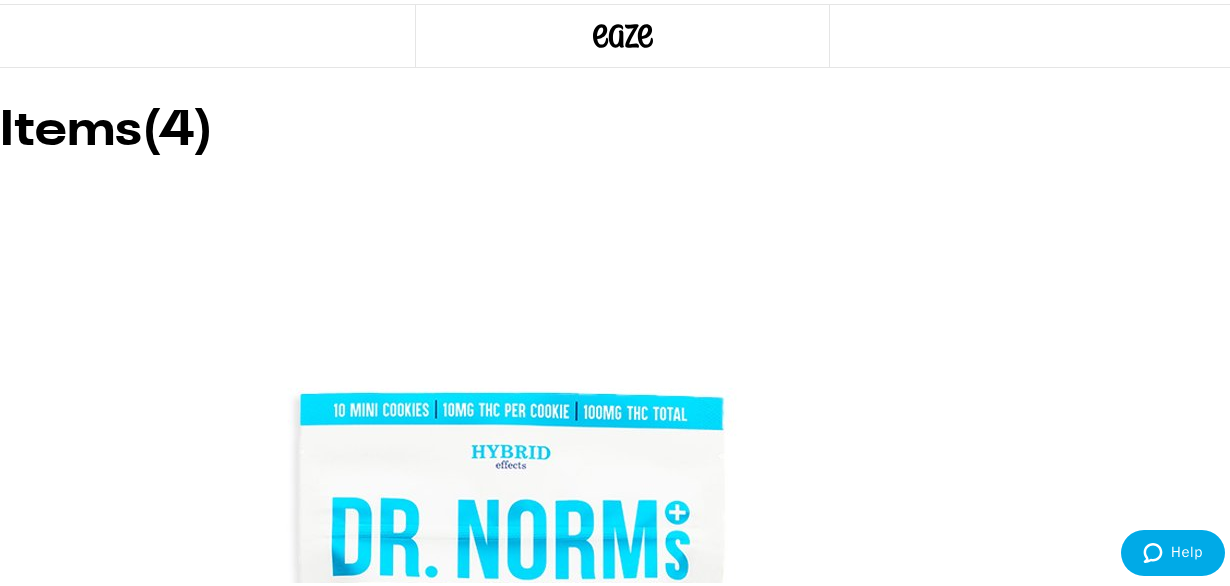 scroll, scrollTop: 201, scrollLeft: 0, axis: vertical 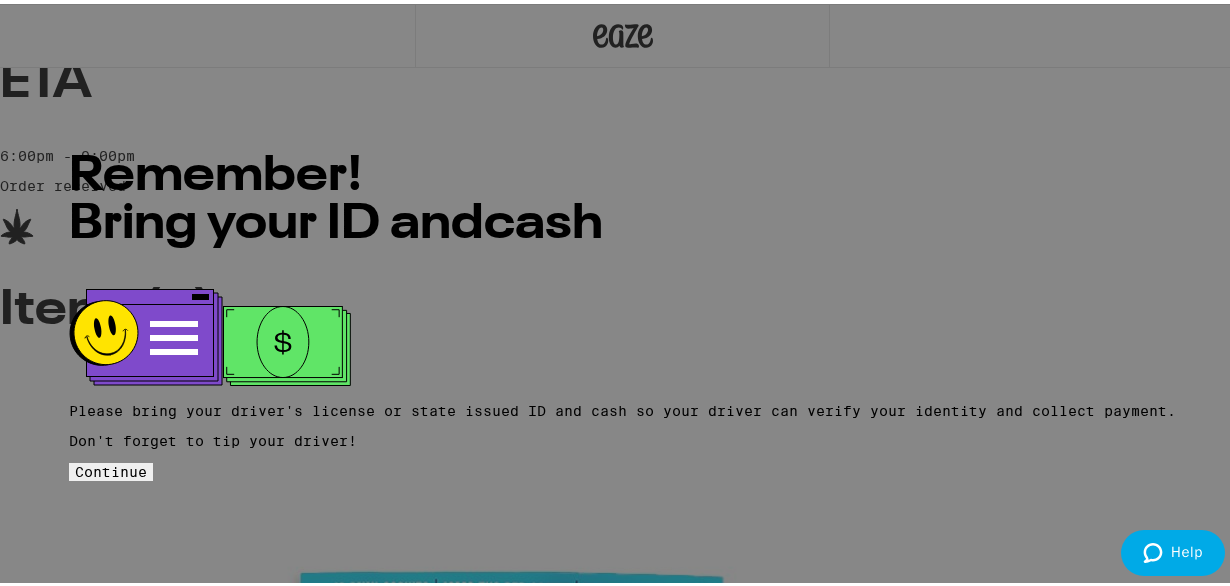 click on "Continue" at bounding box center (111, 468) 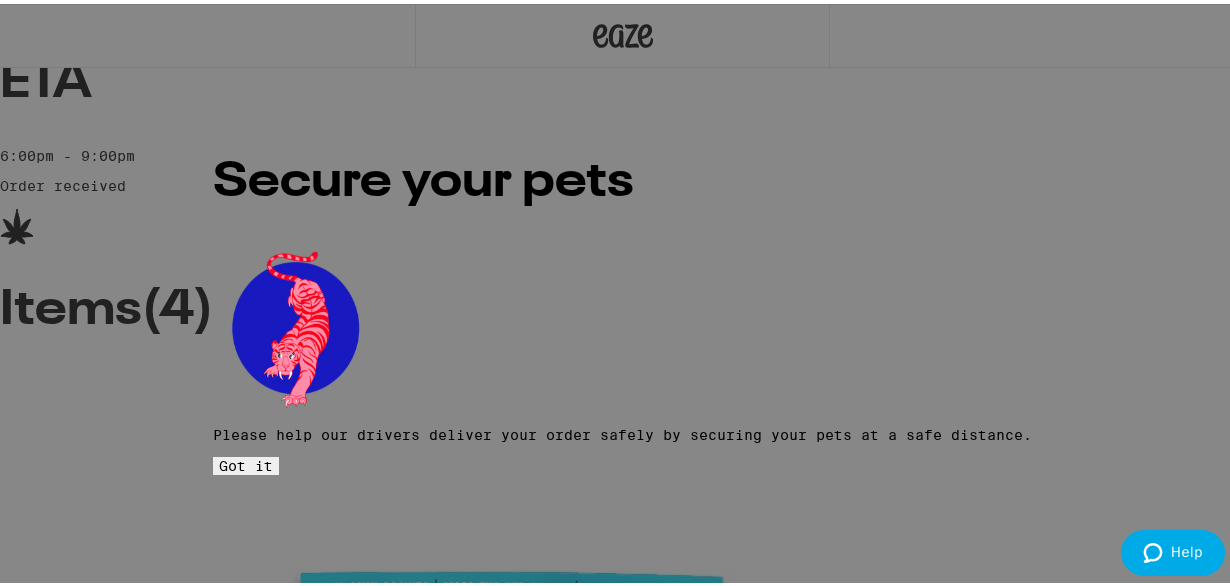 click on "Got it" at bounding box center [246, 462] 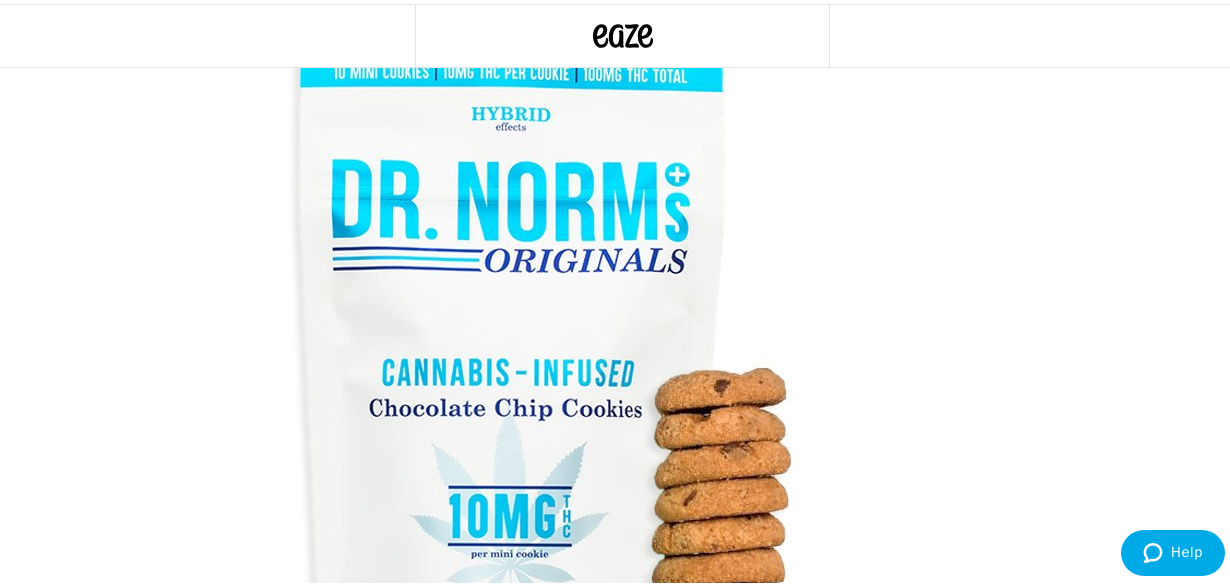 scroll, scrollTop: 600, scrollLeft: 0, axis: vertical 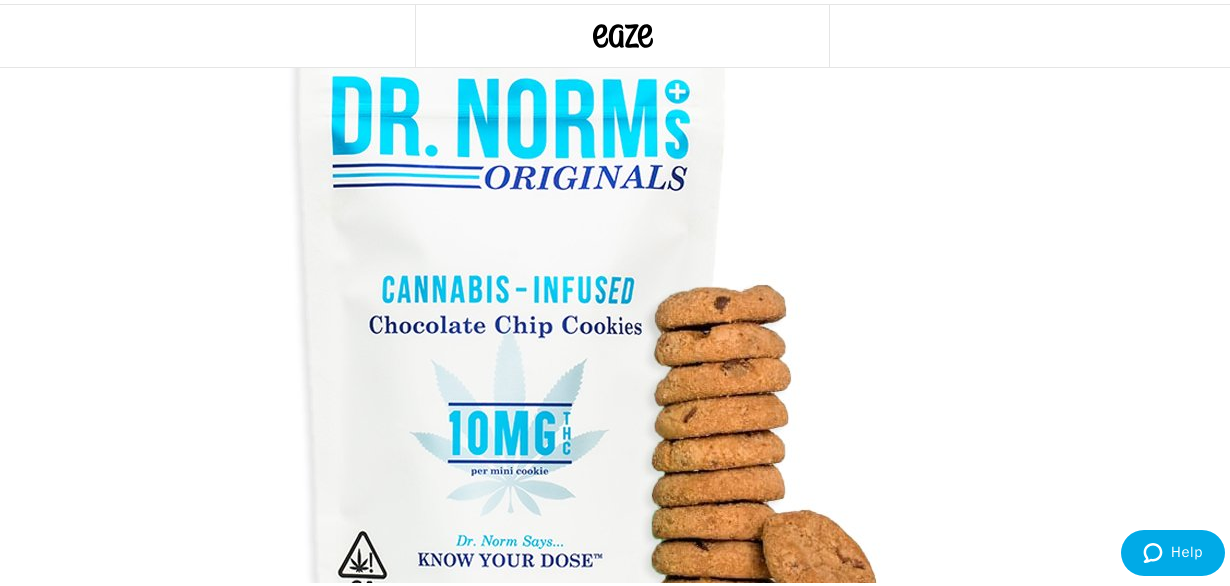 click on "View/Print SB 540 Brochure" at bounding box center [1104, 9119] 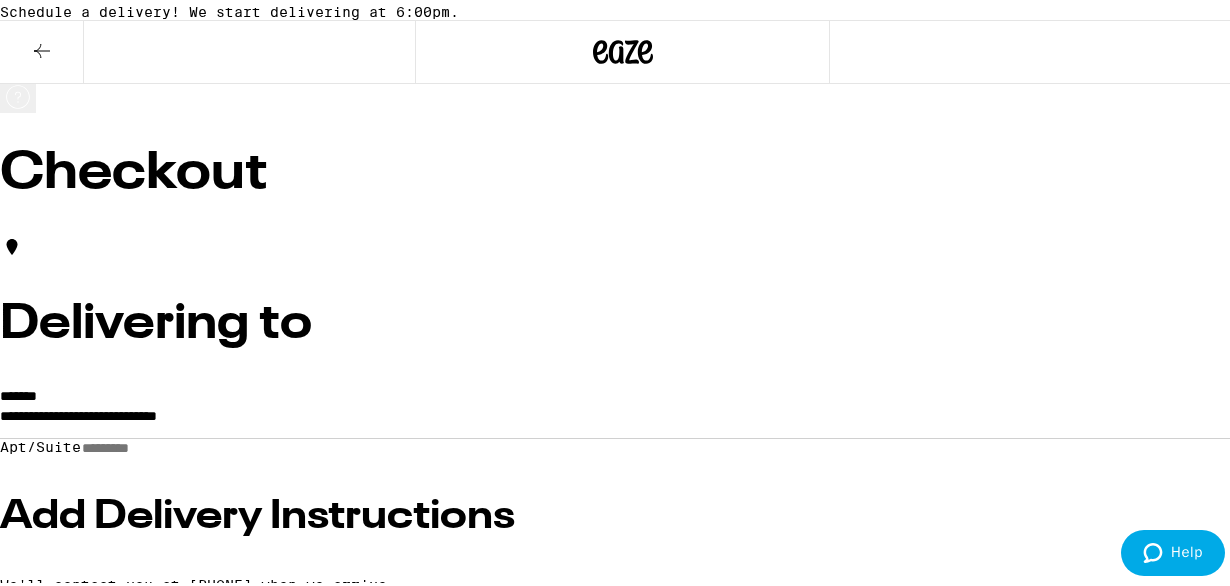 scroll, scrollTop: 7, scrollLeft: 0, axis: vertical 